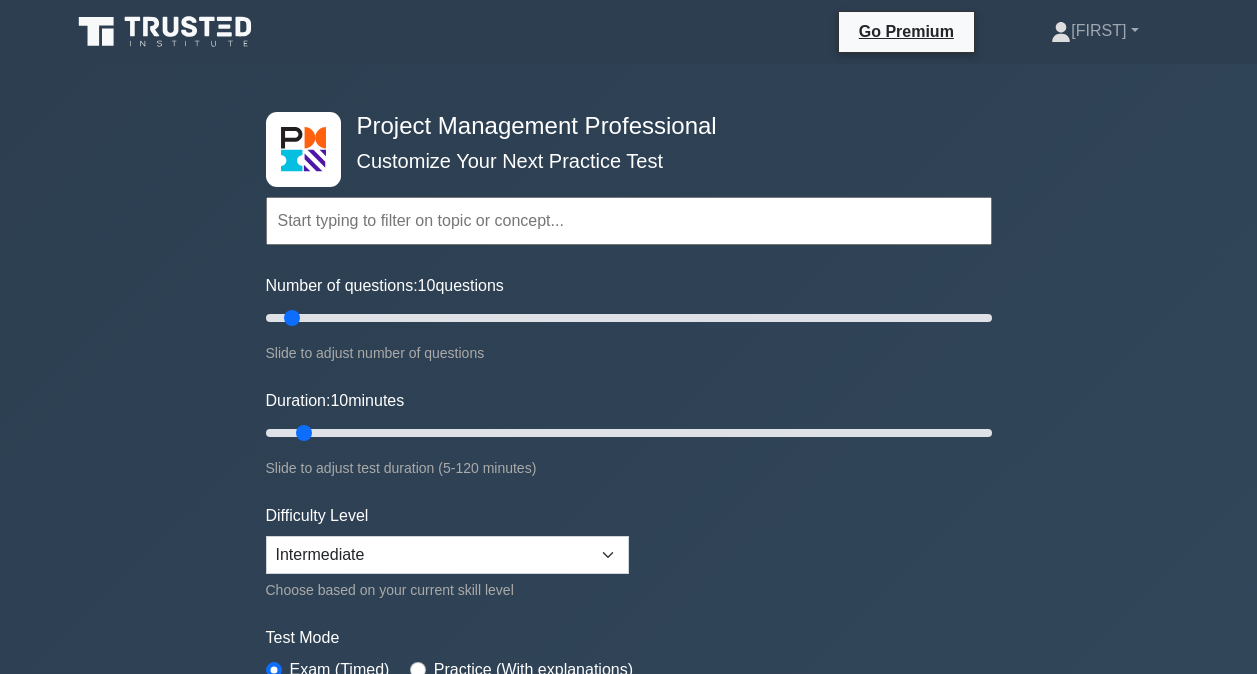 scroll, scrollTop: 348, scrollLeft: 0, axis: vertical 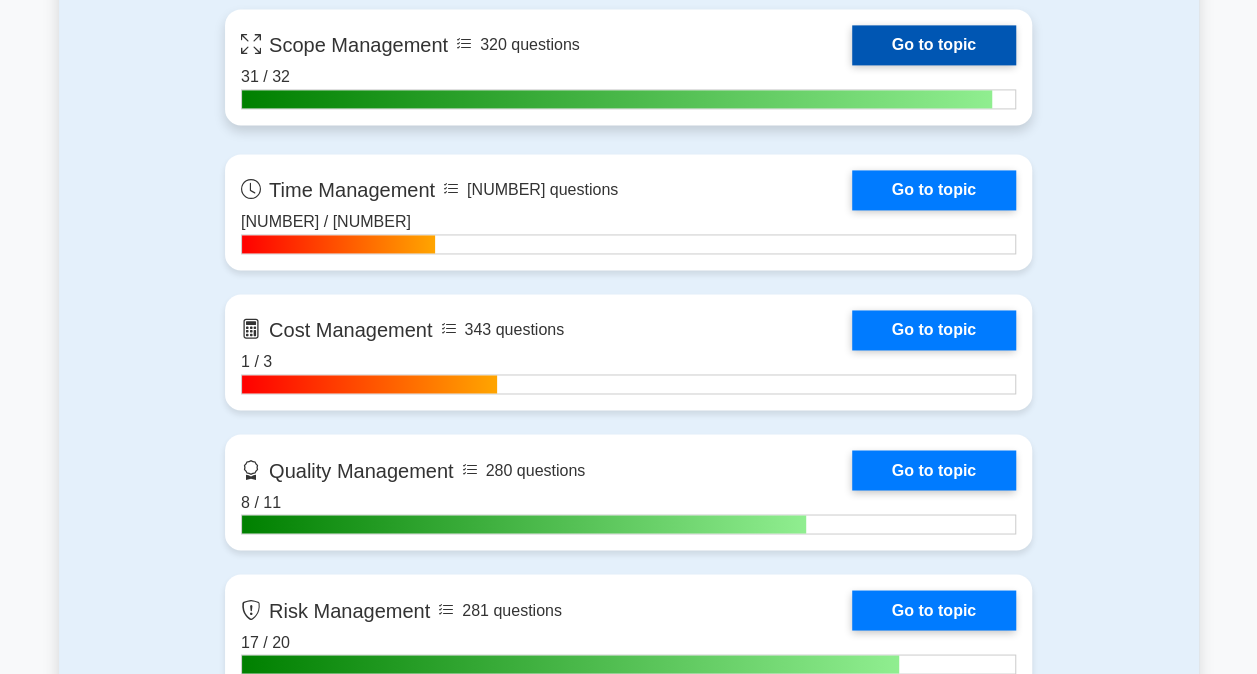 click on "Go to topic" at bounding box center [934, 45] 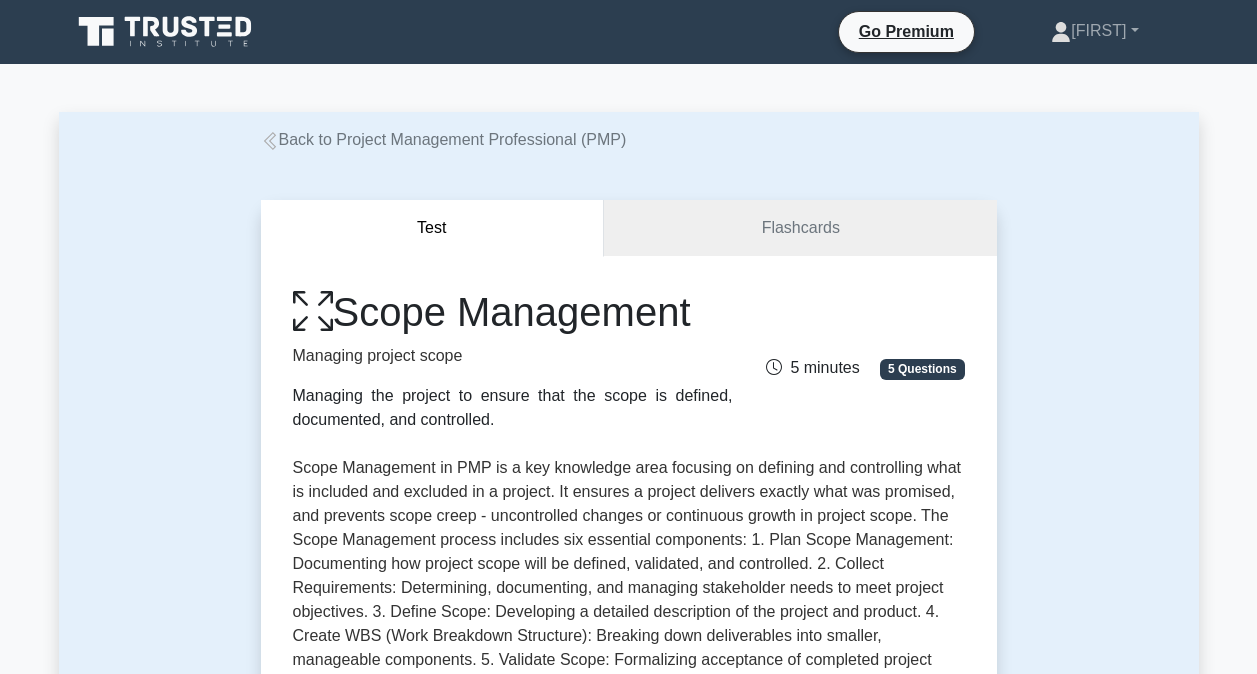 scroll, scrollTop: 0, scrollLeft: 0, axis: both 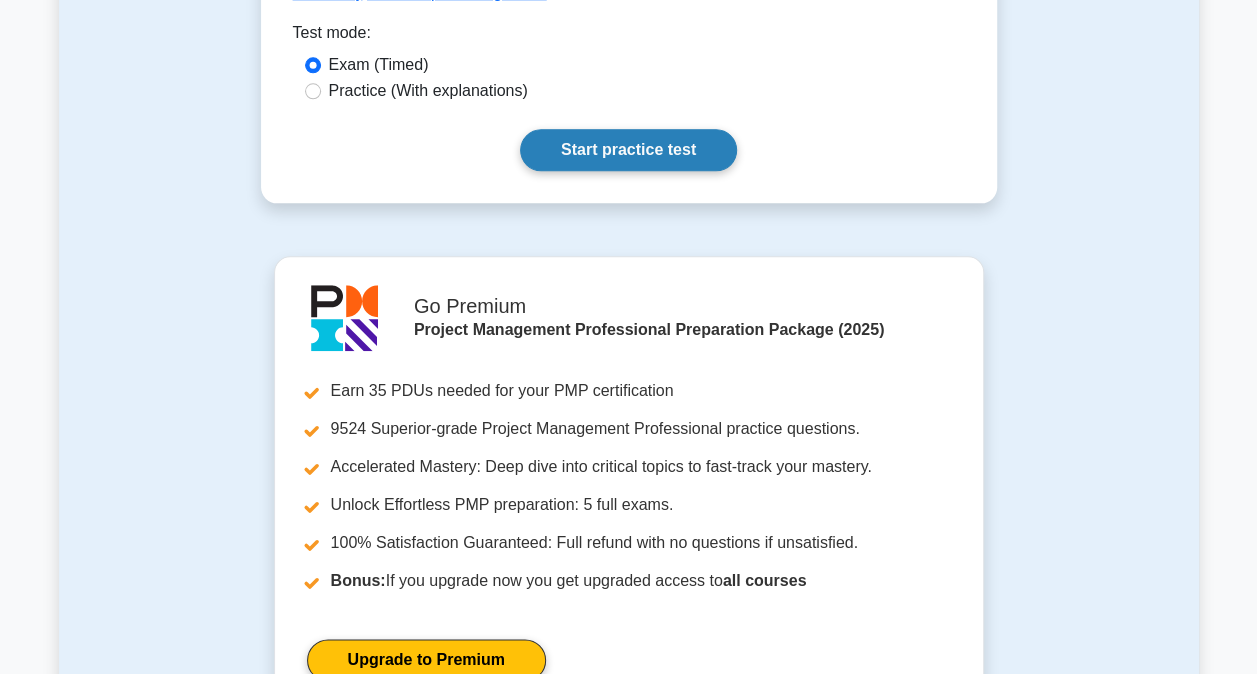 click on "Start practice test" at bounding box center (628, 150) 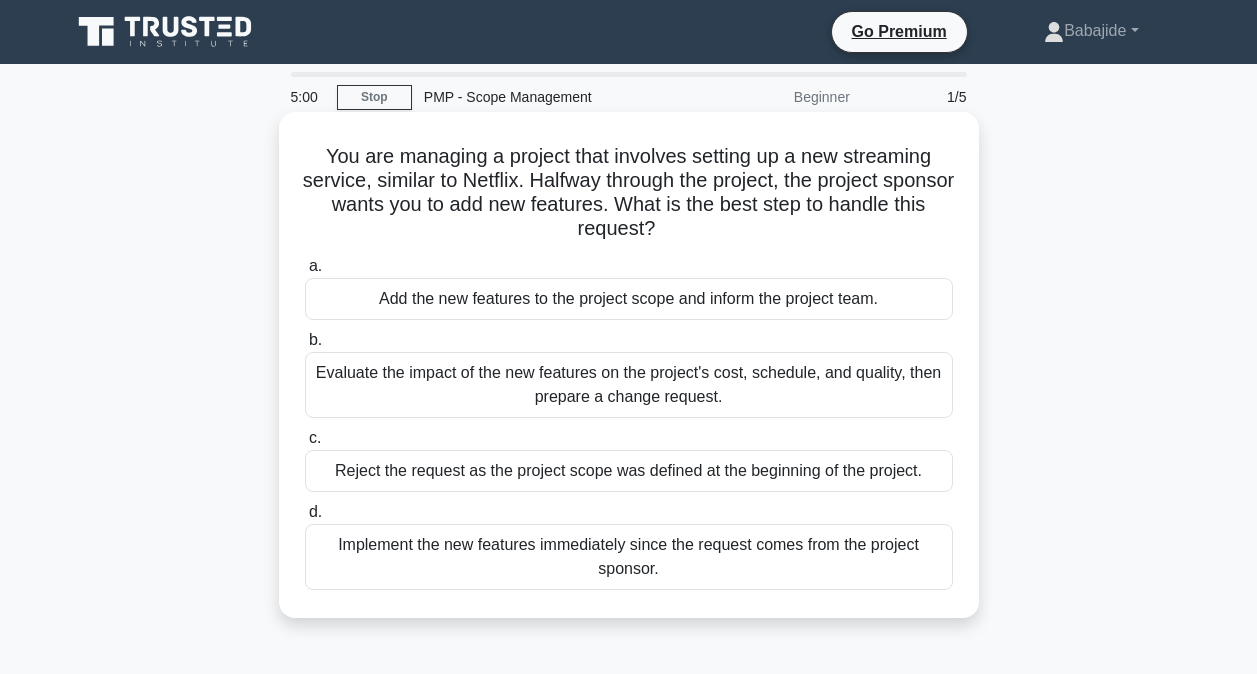 scroll, scrollTop: 0, scrollLeft: 0, axis: both 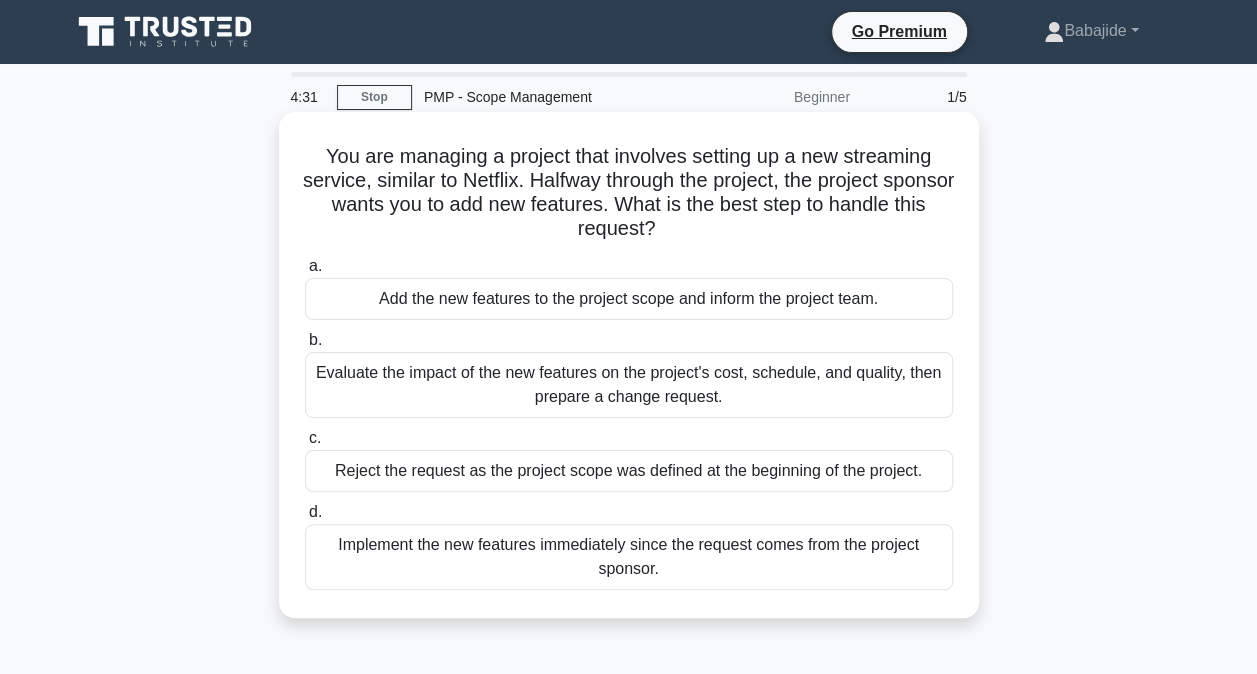click on "Evaluate the impact of the new features on the project's cost, schedule, and quality, then prepare a change request." at bounding box center (629, 385) 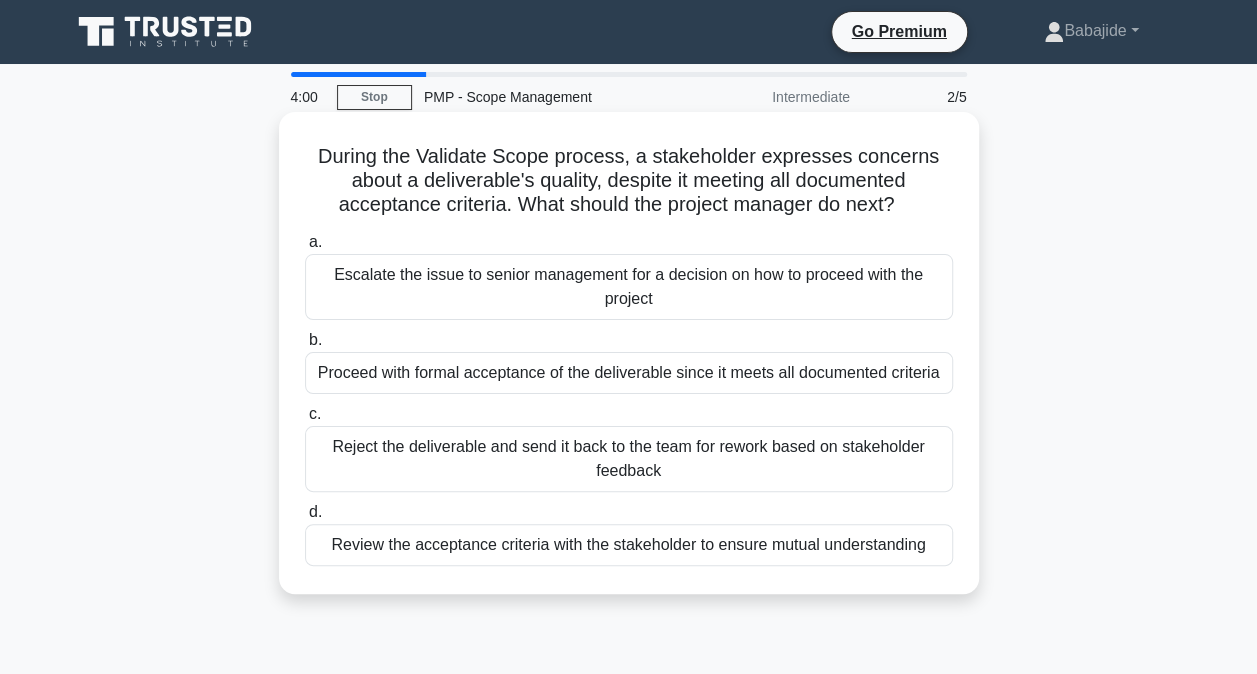 click on "Review the acceptance criteria with the stakeholder to ensure mutual understanding" at bounding box center (629, 545) 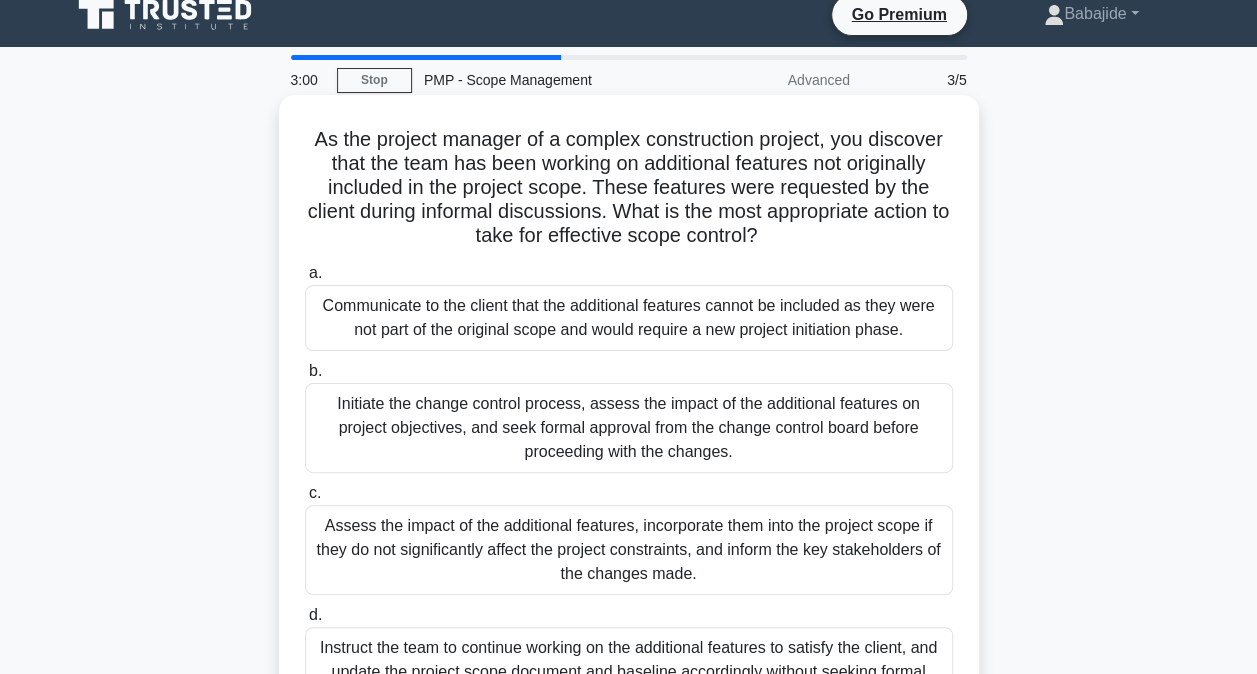scroll, scrollTop: 16, scrollLeft: 0, axis: vertical 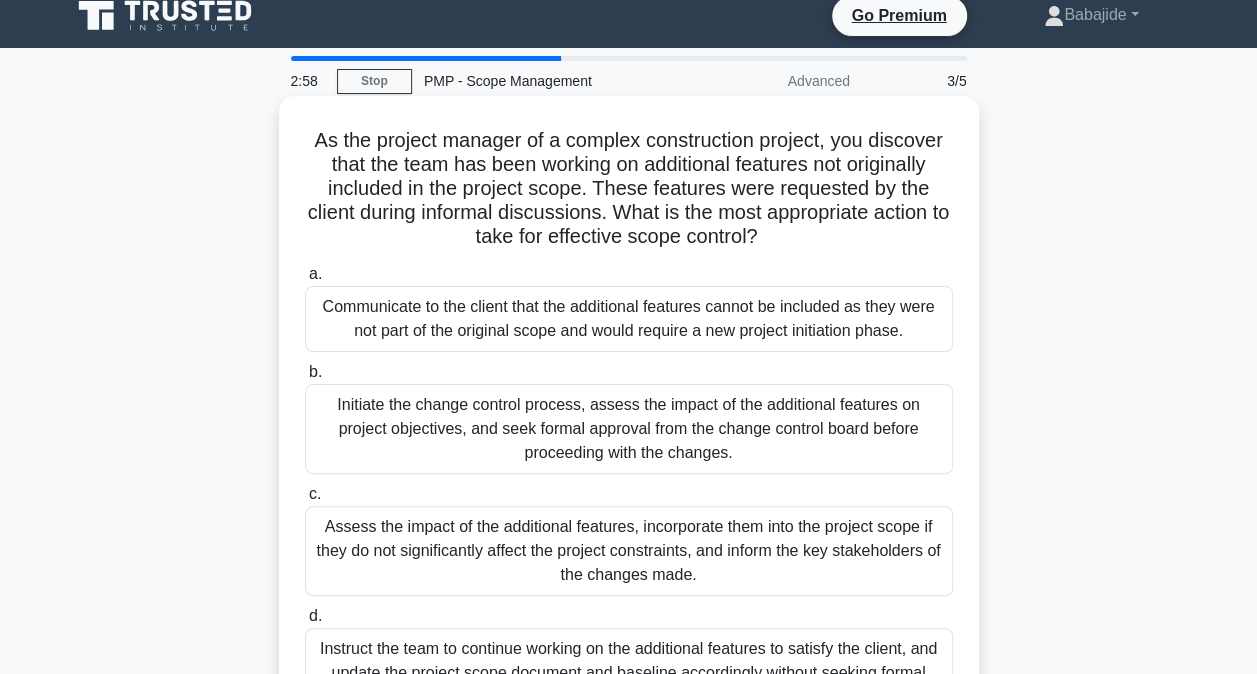 click on "Initiate the change control process, assess the impact of the additional features on project objectives, and seek formal approval from the change control board before proceeding with the changes." at bounding box center [629, 429] 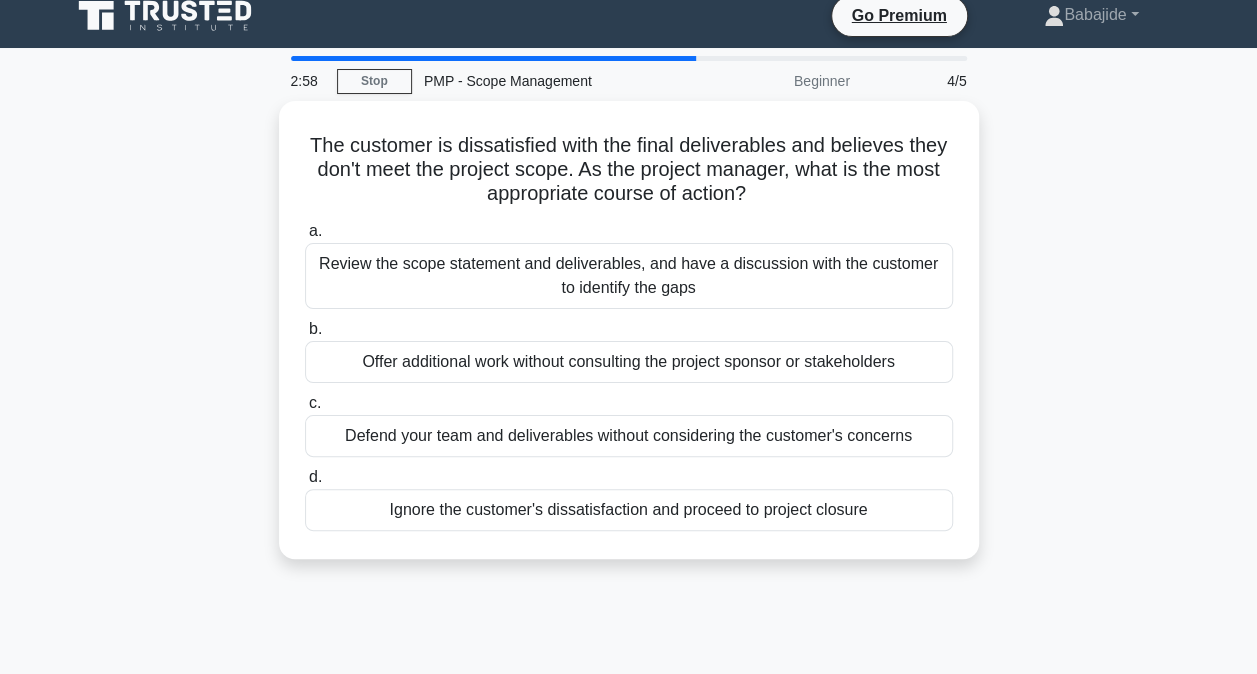 scroll, scrollTop: 0, scrollLeft: 0, axis: both 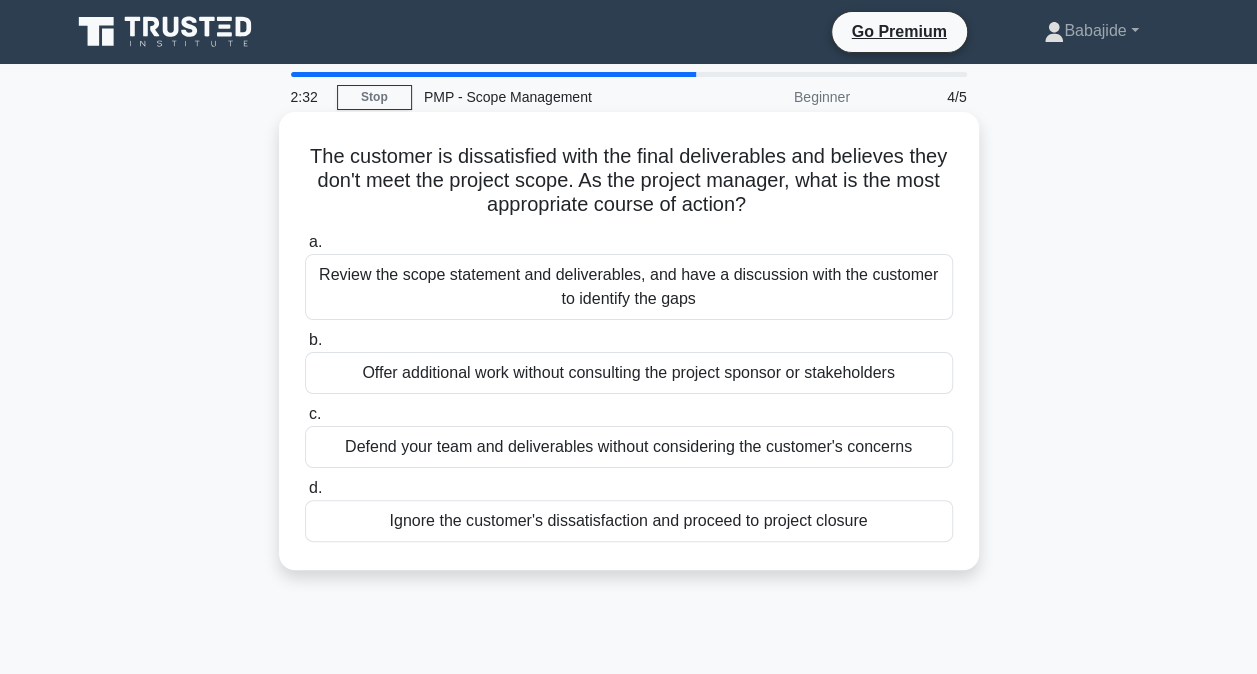 click on "Review the scope statement and deliverables, and have a discussion with the customer to identify the gaps" at bounding box center [629, 287] 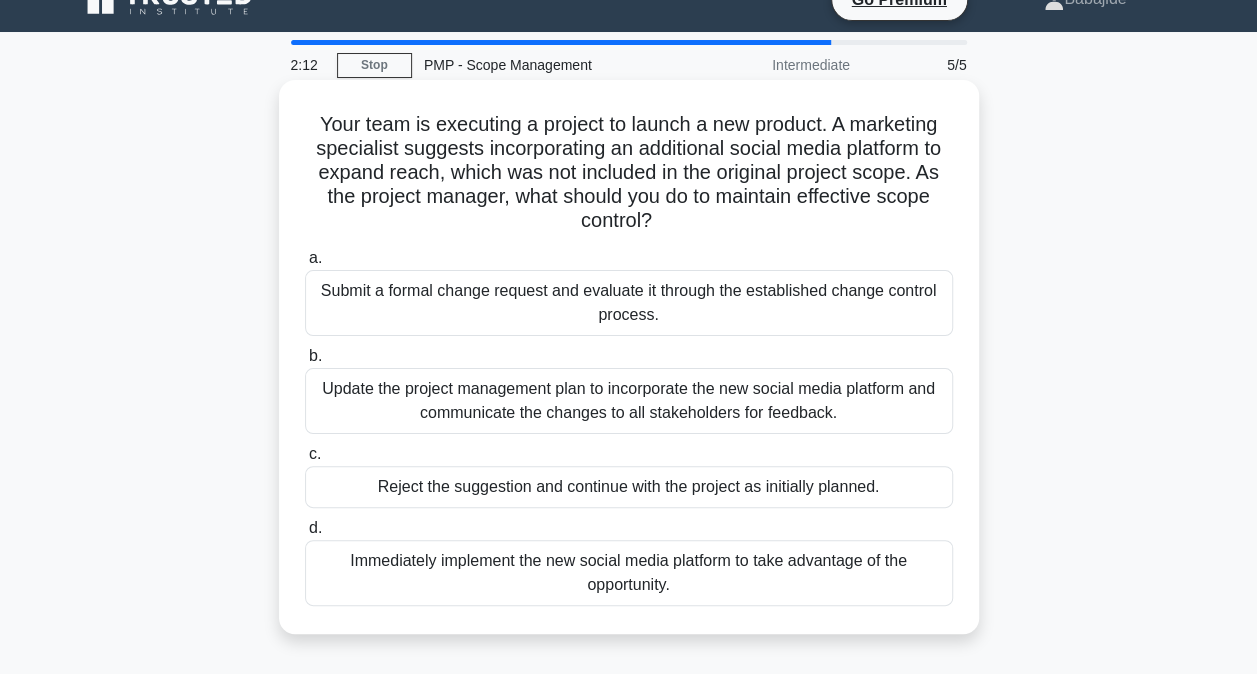 scroll, scrollTop: 36, scrollLeft: 0, axis: vertical 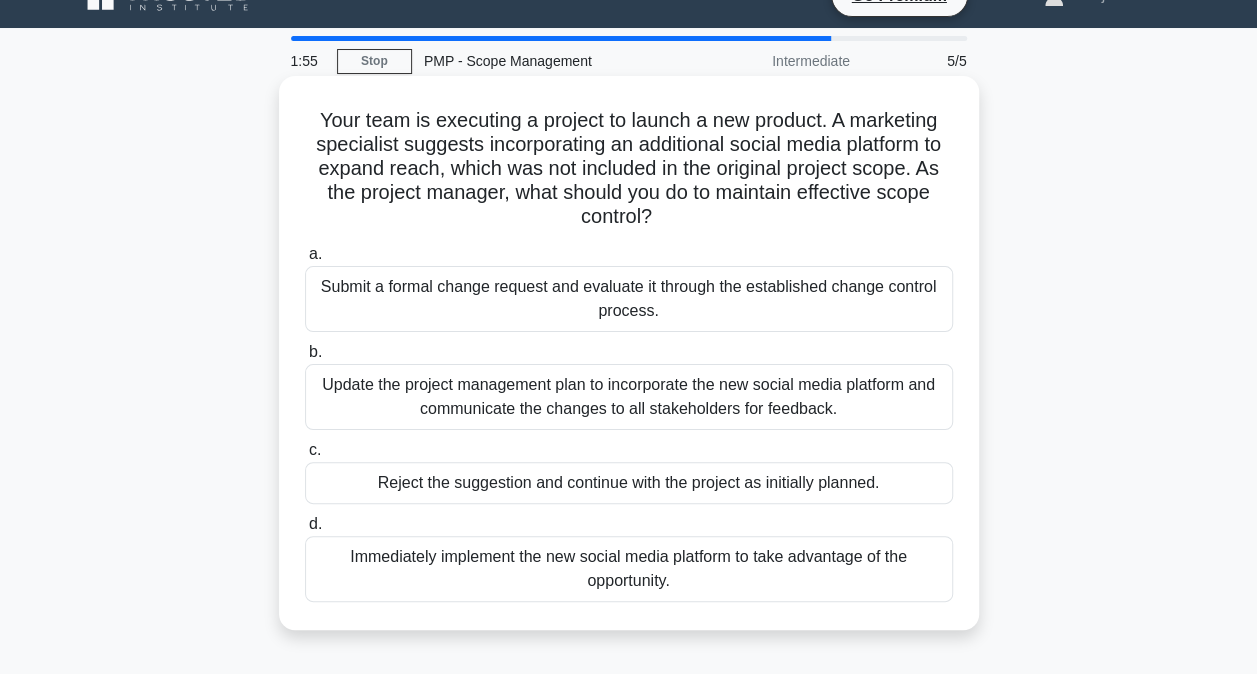 click on "Submit a formal change request and evaluate it through the established change control process." at bounding box center (629, 299) 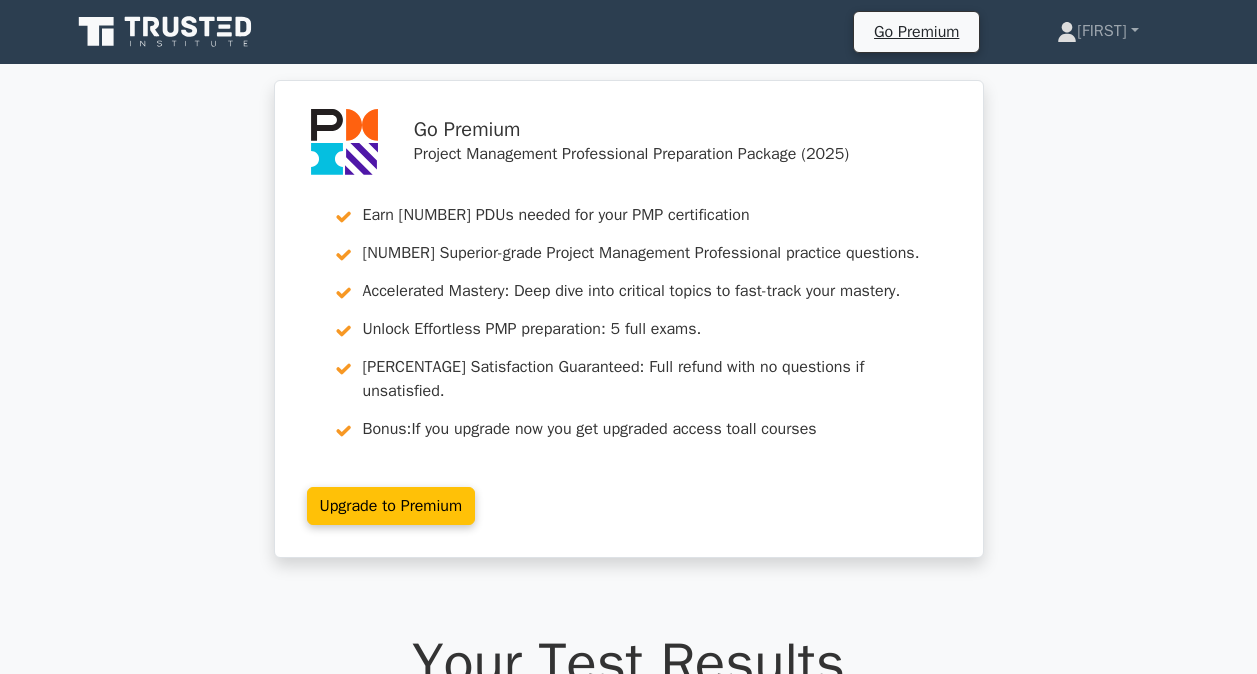 scroll, scrollTop: 0, scrollLeft: 0, axis: both 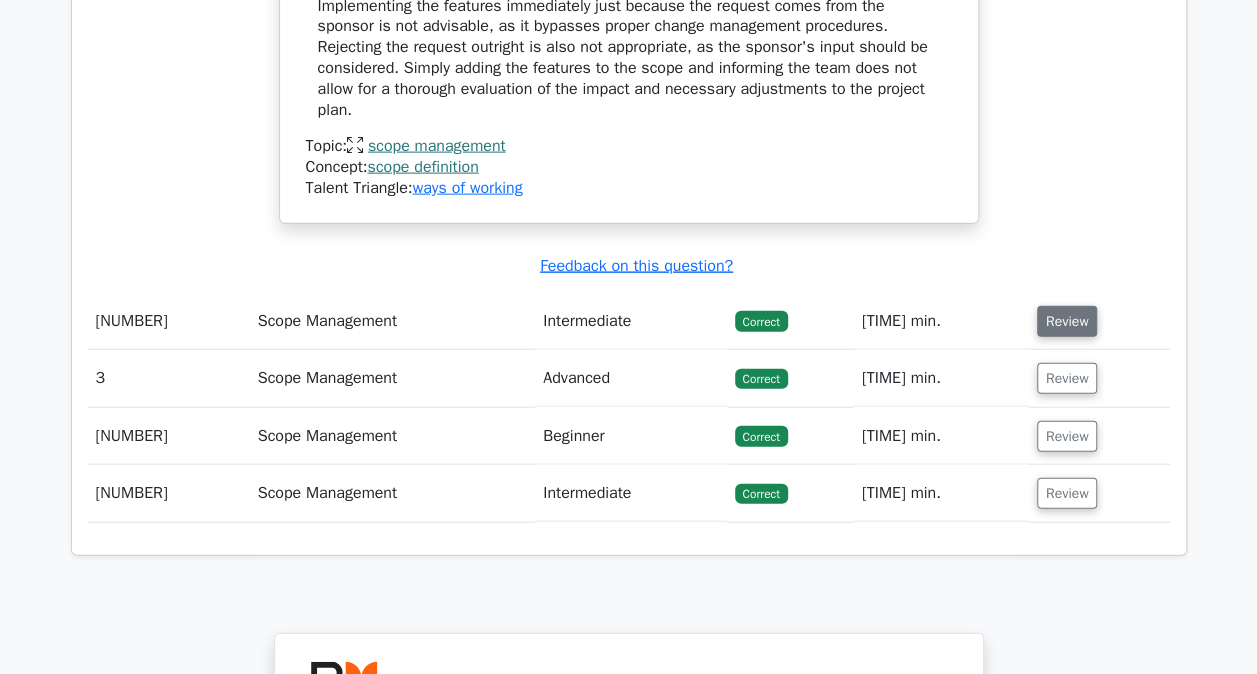 click on "Review" at bounding box center (1067, 321) 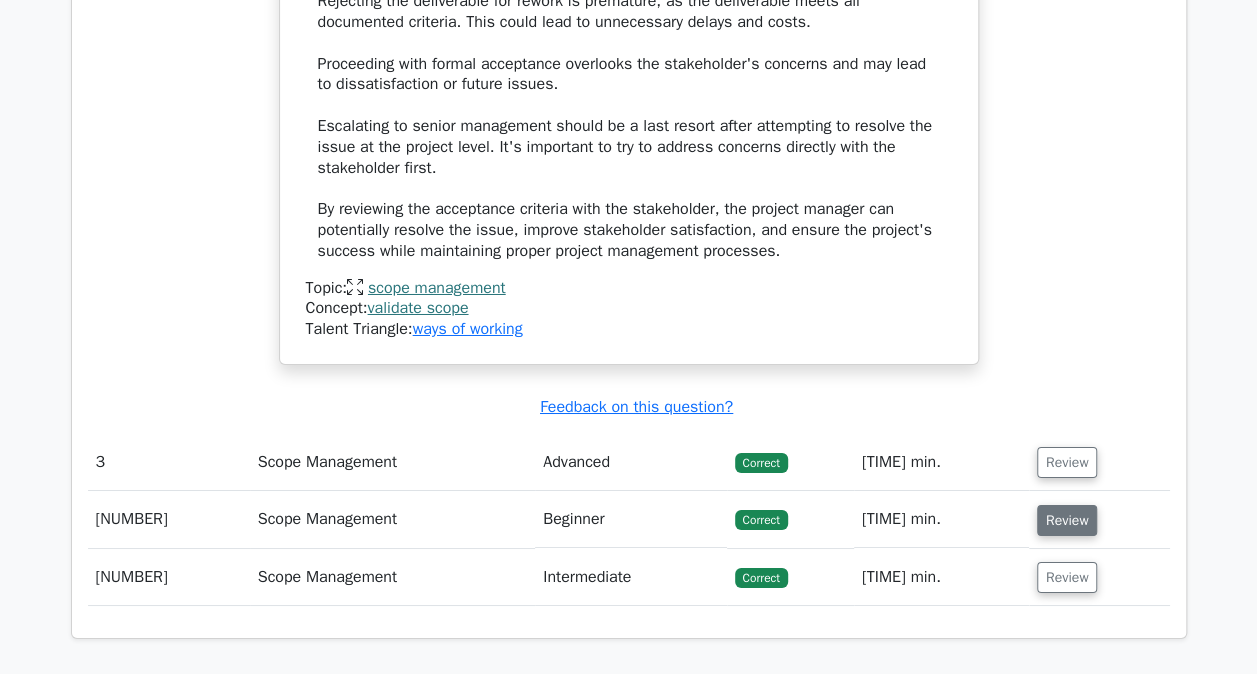 scroll, scrollTop: 3383, scrollLeft: 0, axis: vertical 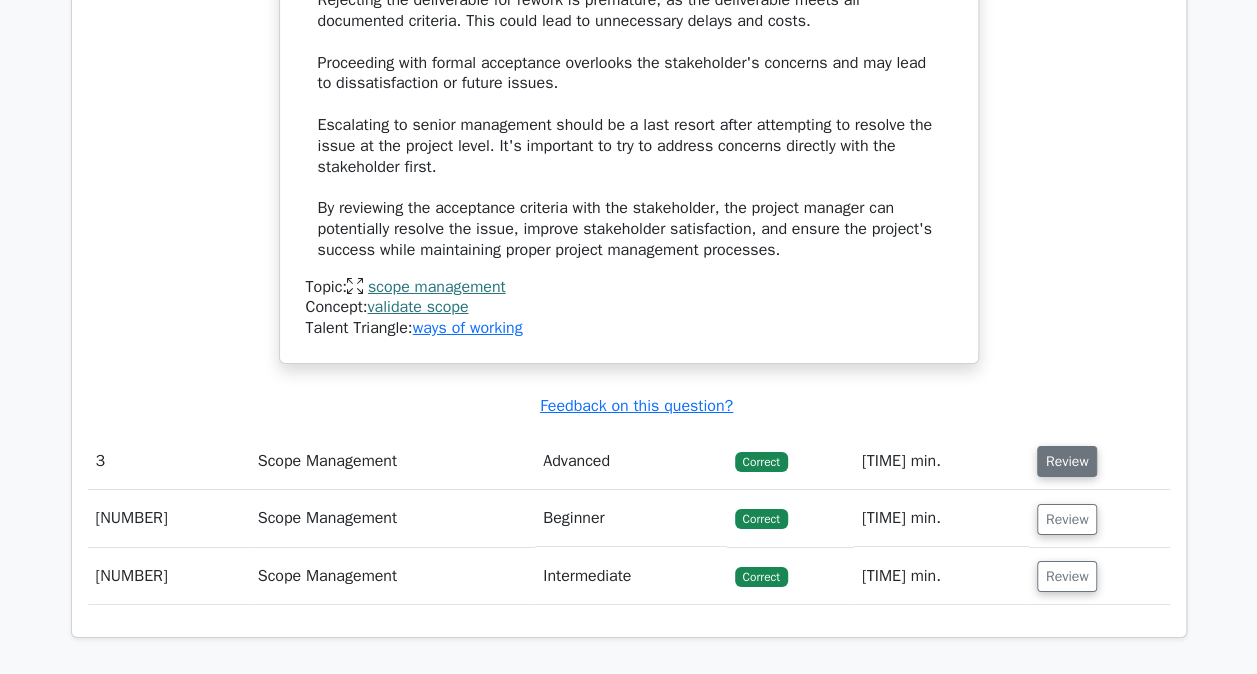 click on "Review" at bounding box center [1067, 461] 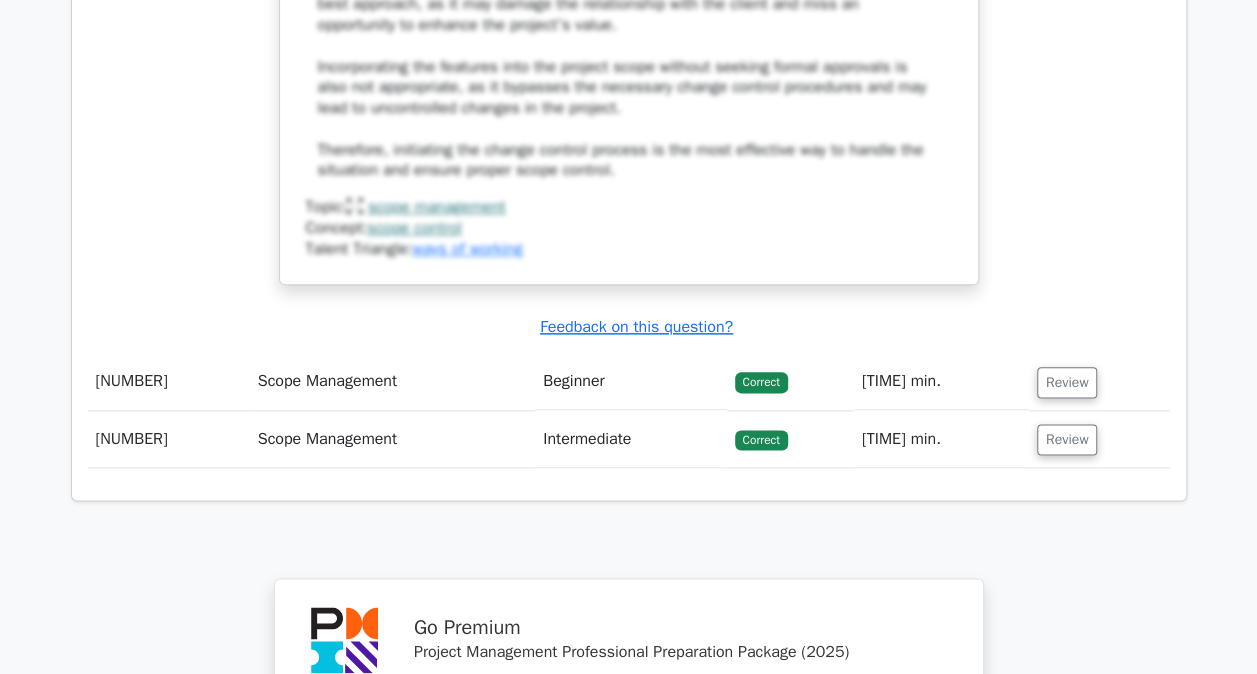 scroll, scrollTop: 4802, scrollLeft: 0, axis: vertical 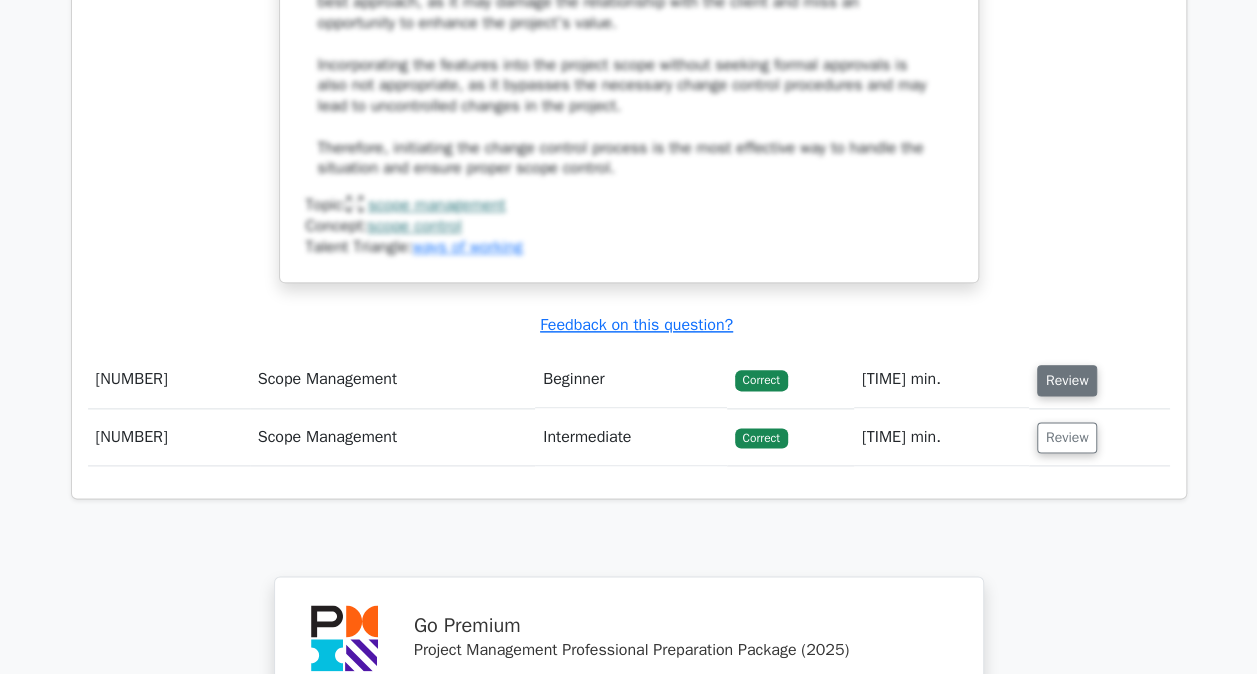 click on "Review" at bounding box center (1067, 380) 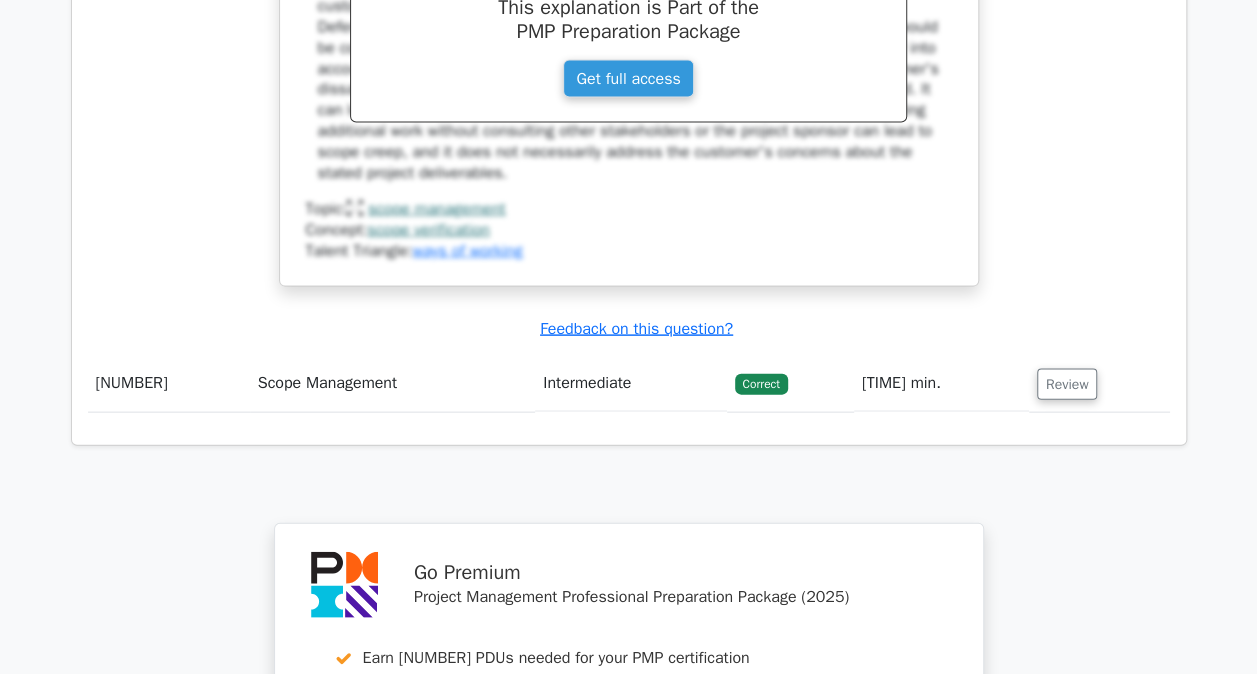 scroll, scrollTop: 5756, scrollLeft: 0, axis: vertical 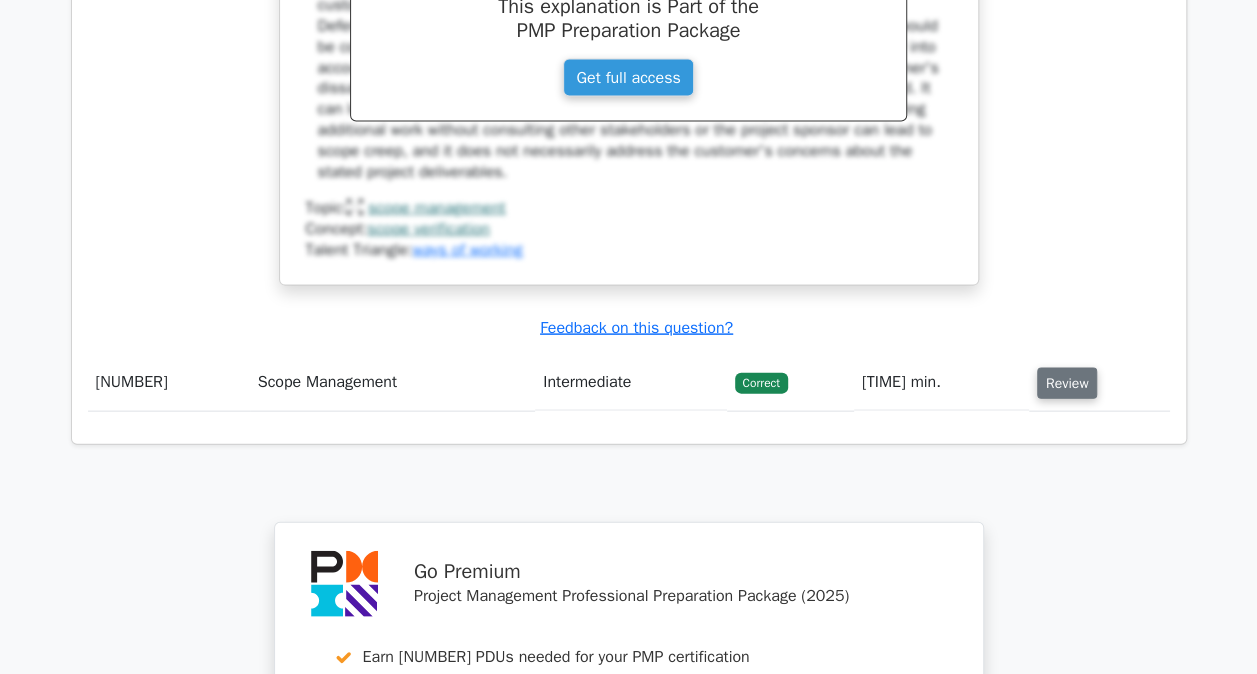 click on "Review" at bounding box center [1067, 383] 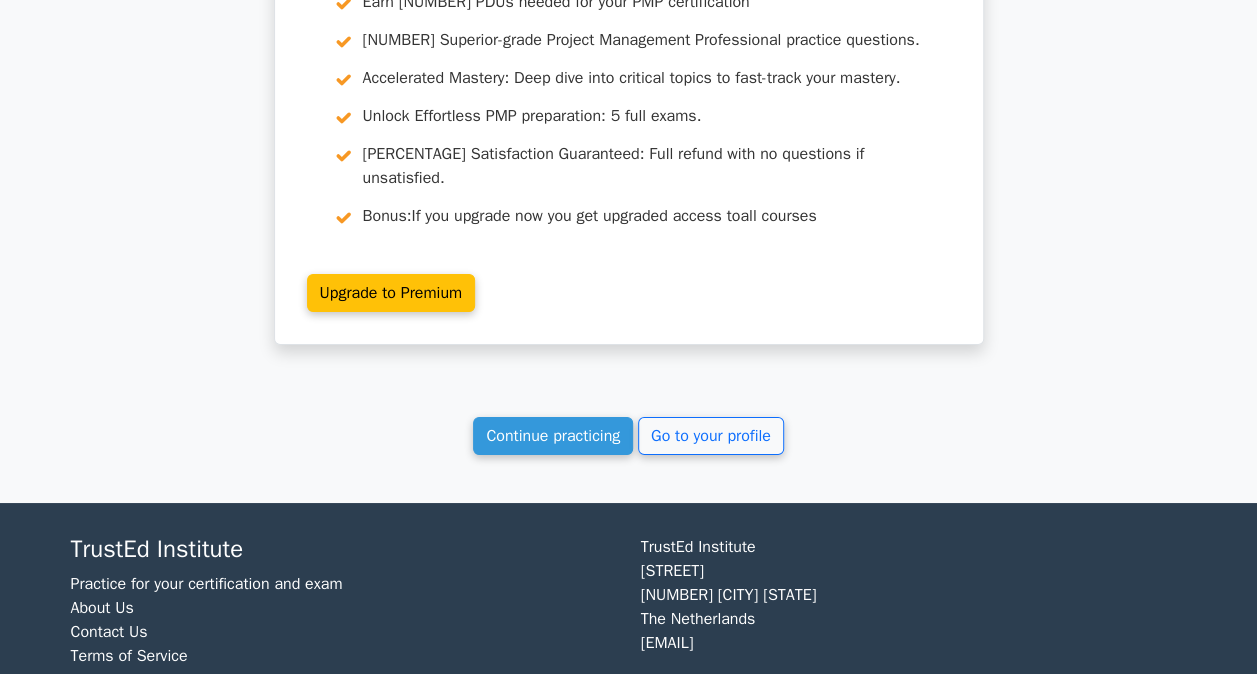 scroll, scrollTop: 7304, scrollLeft: 0, axis: vertical 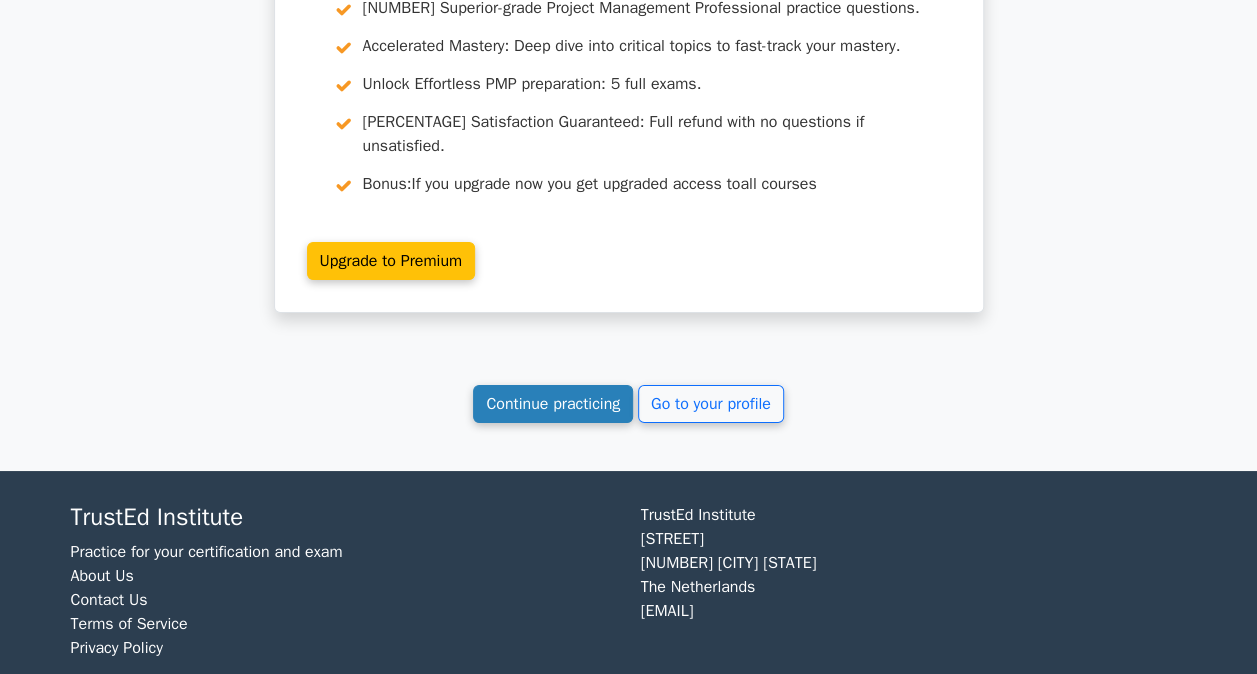 click on "Continue practicing" at bounding box center [553, 404] 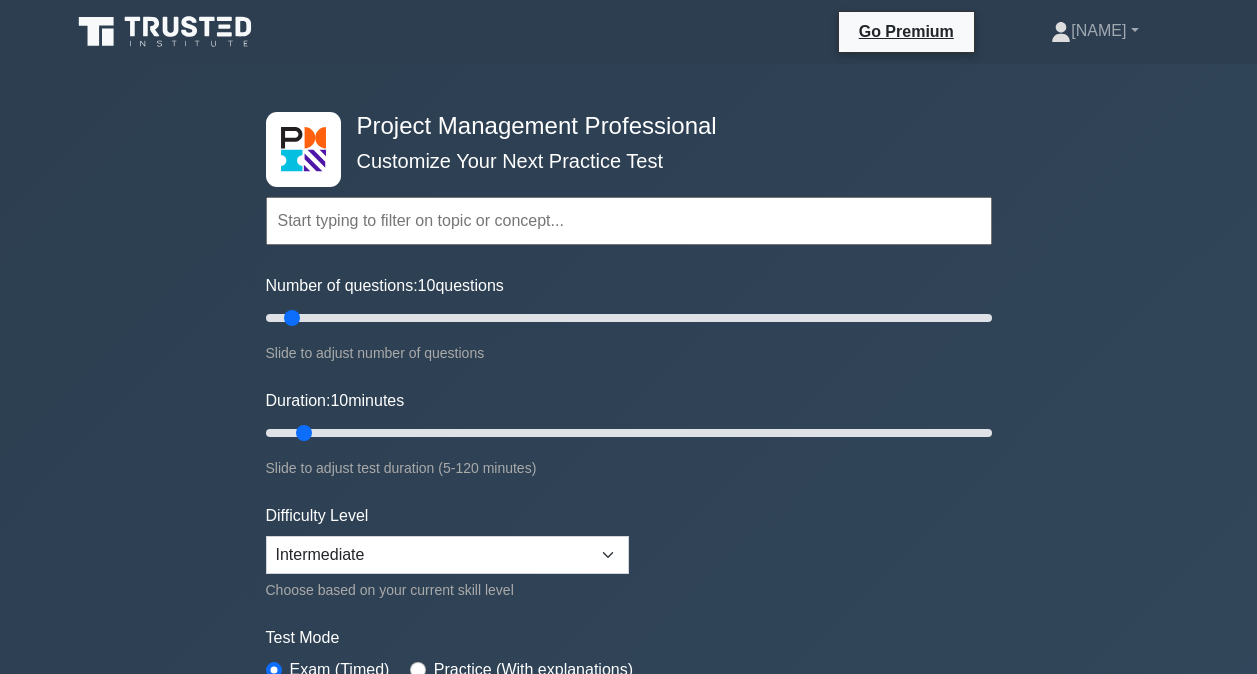 scroll, scrollTop: 0, scrollLeft: 0, axis: both 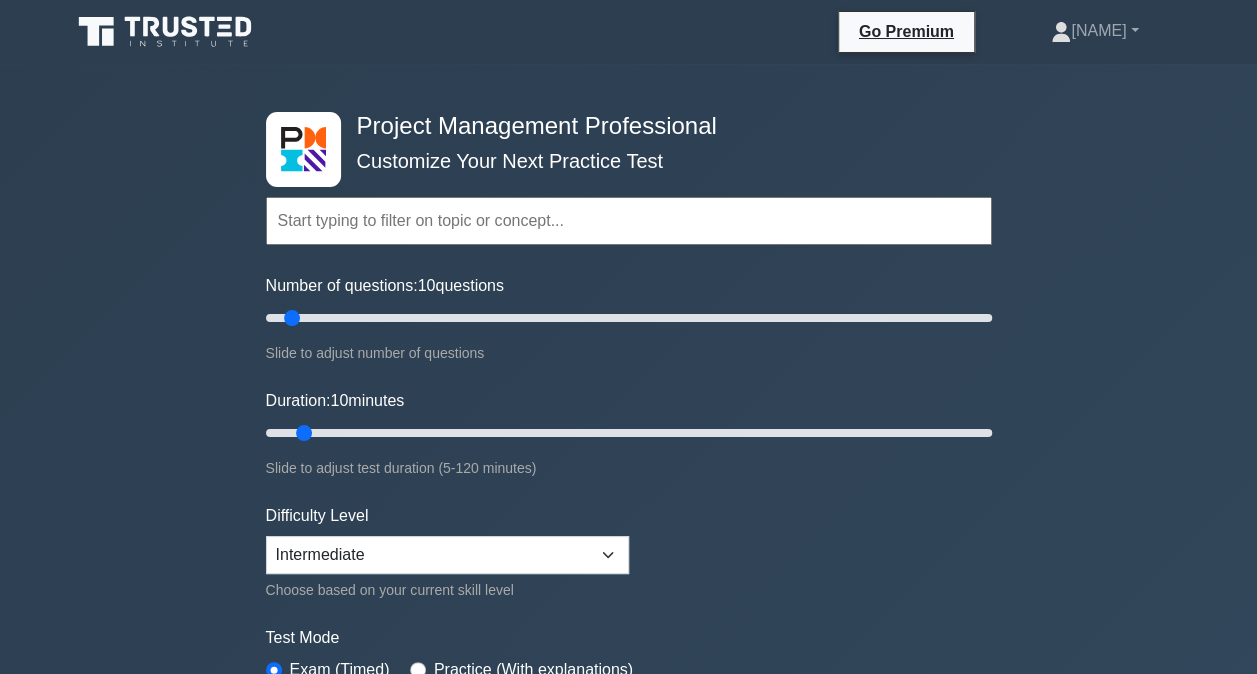 click at bounding box center [629, 221] 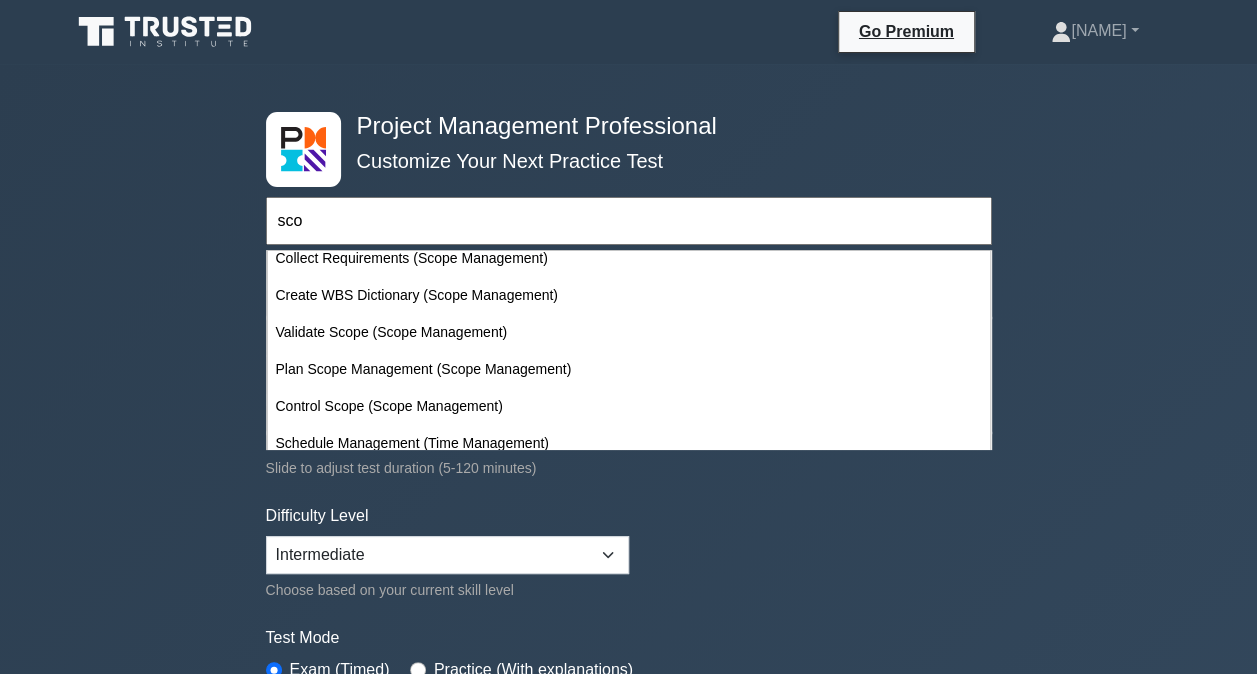 scroll, scrollTop: 421, scrollLeft: 0, axis: vertical 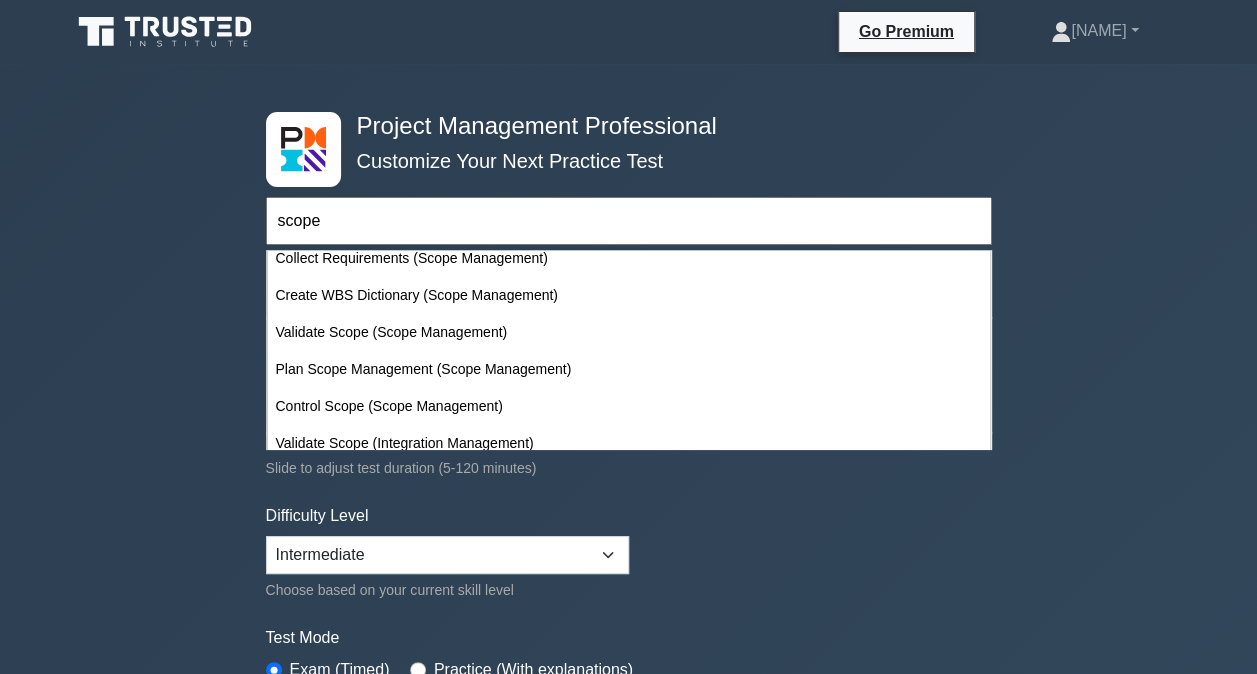 type on "scope" 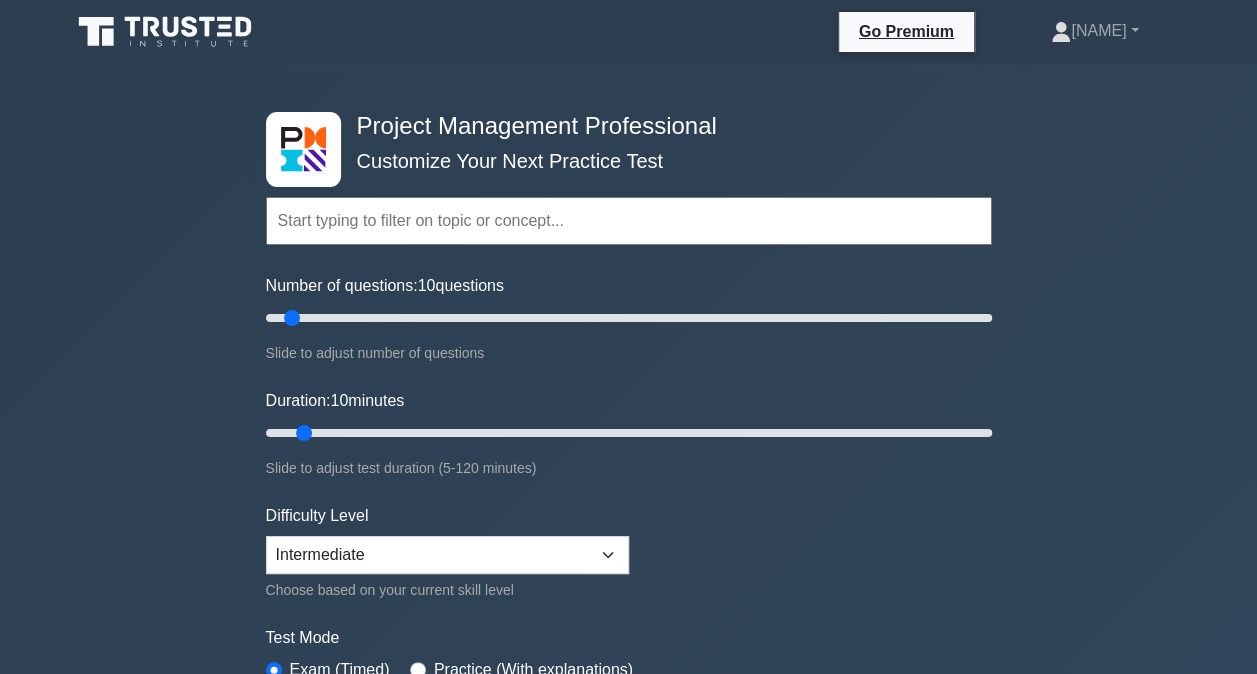 click at bounding box center [629, 221] 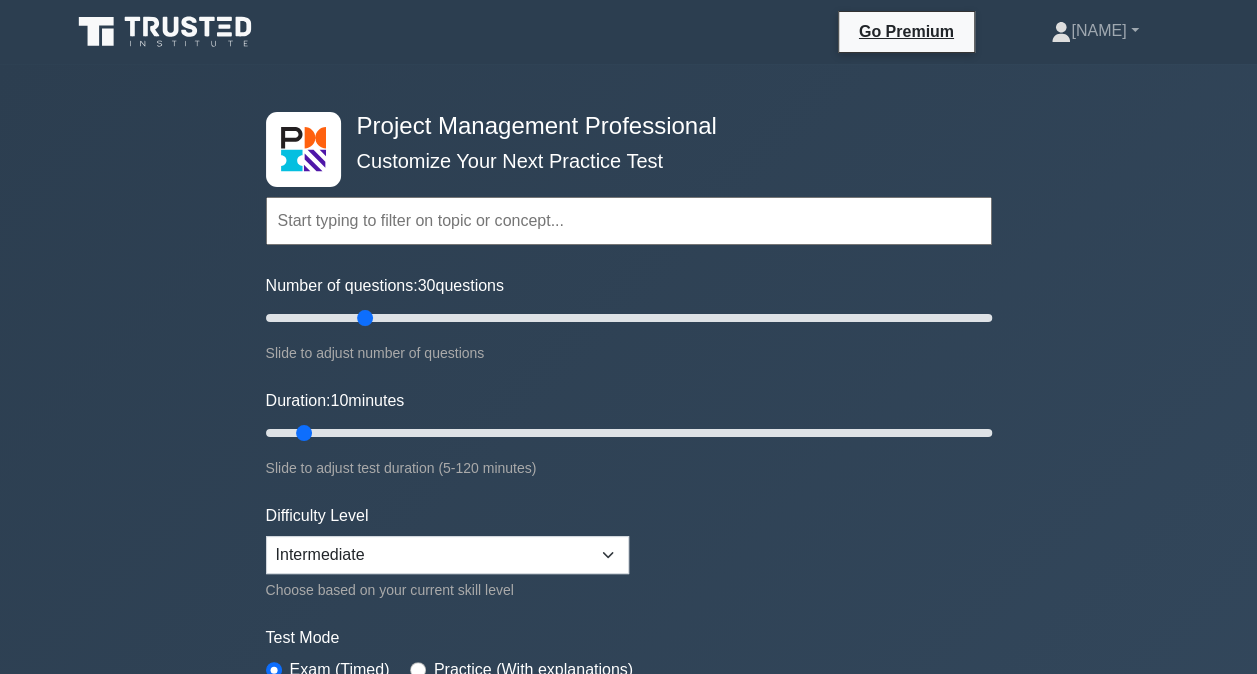drag, startPoint x: 293, startPoint y: 313, endPoint x: 363, endPoint y: 321, distance: 70.45566 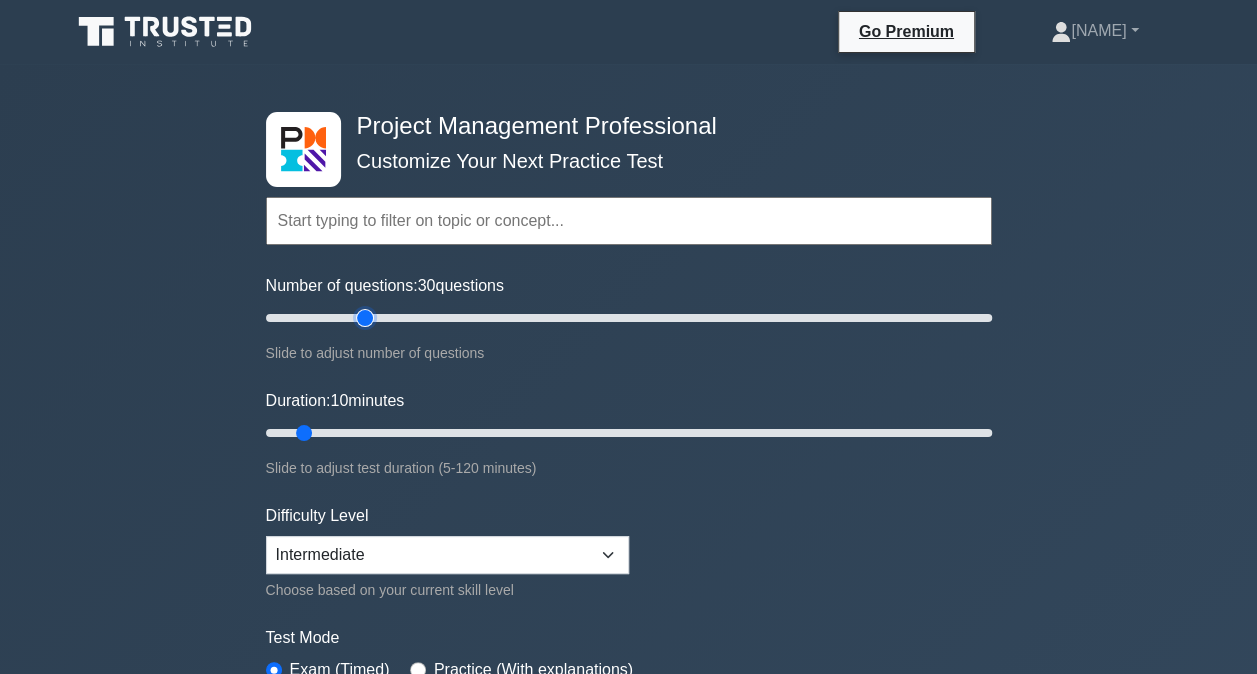 type on "30" 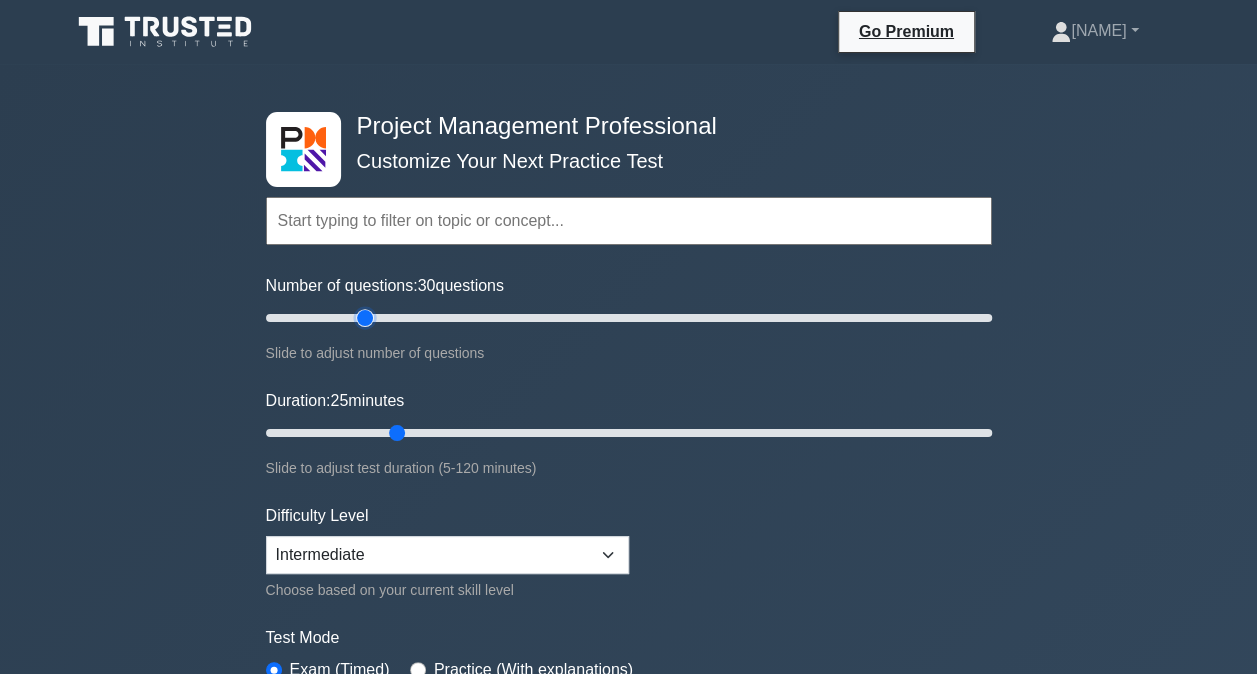 drag, startPoint x: 313, startPoint y: 431, endPoint x: 384, endPoint y: 432, distance: 71.00704 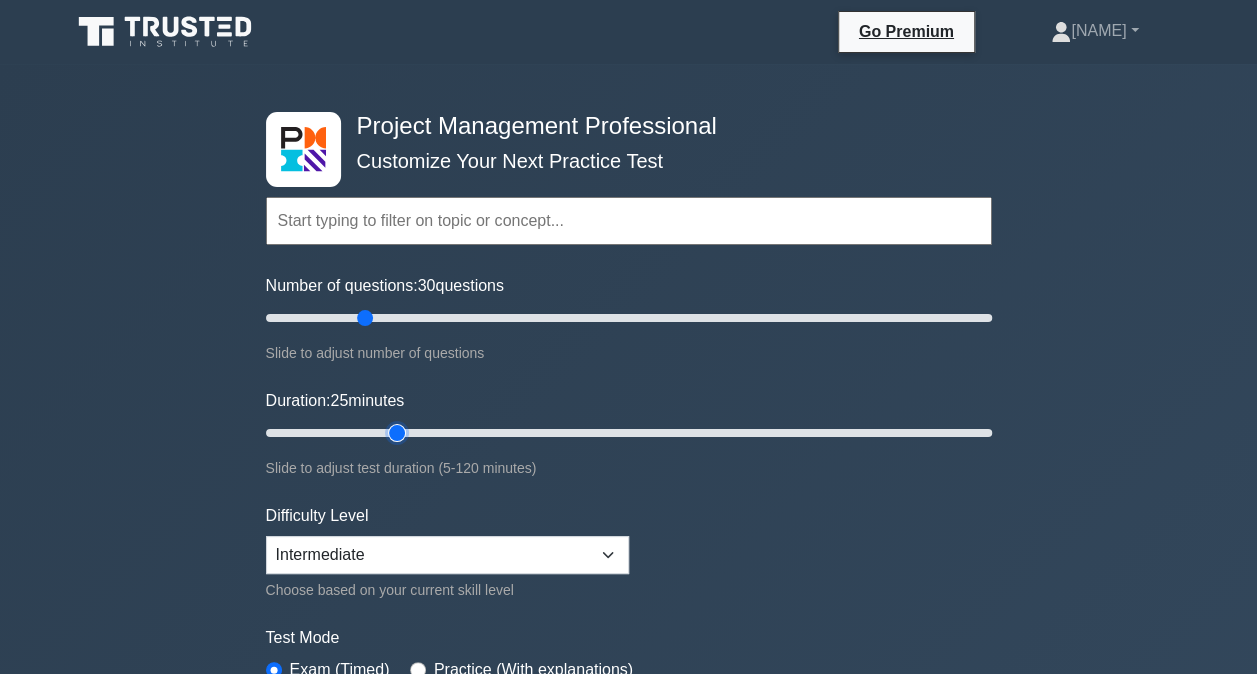 type on "25" 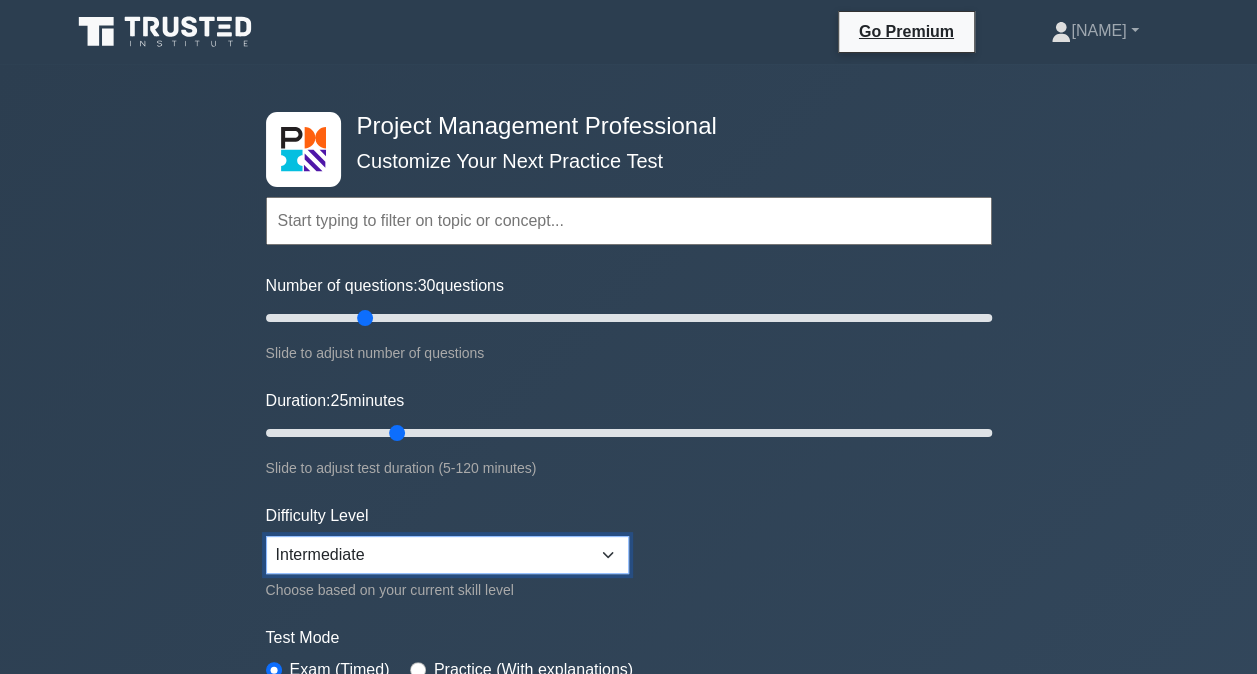 click on "Beginner
Intermediate
Expert" at bounding box center [447, 555] 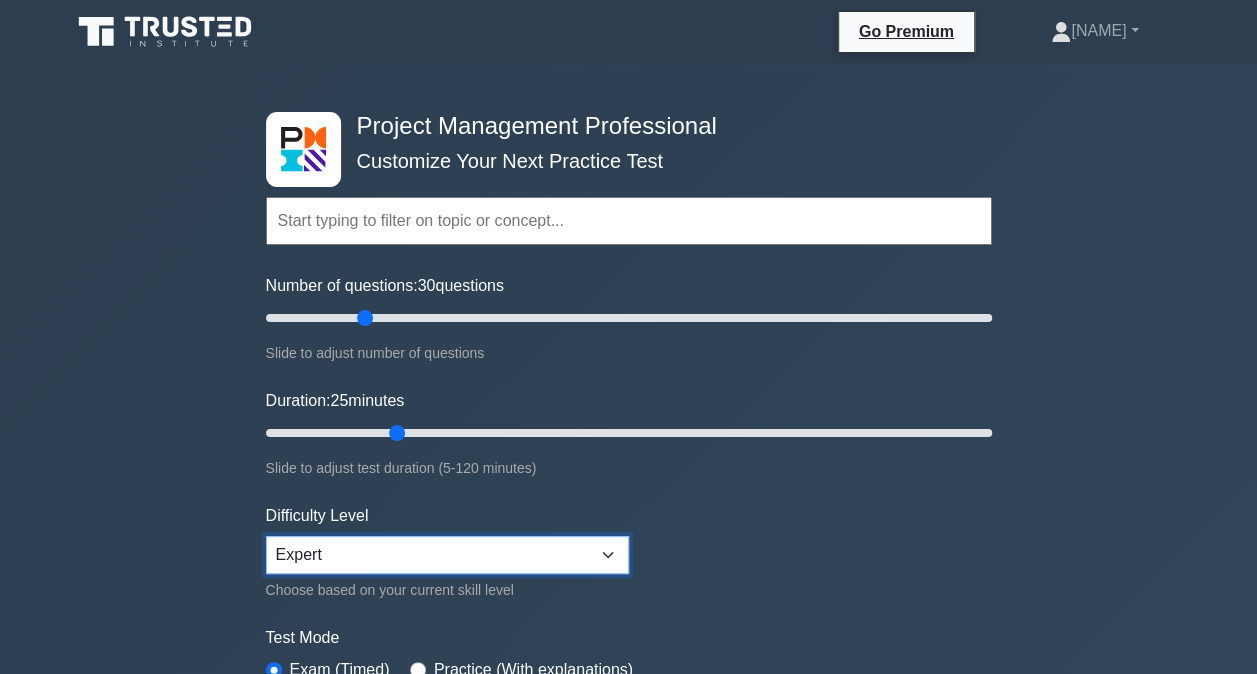 click on "Beginner
Intermediate
Expert" at bounding box center [447, 555] 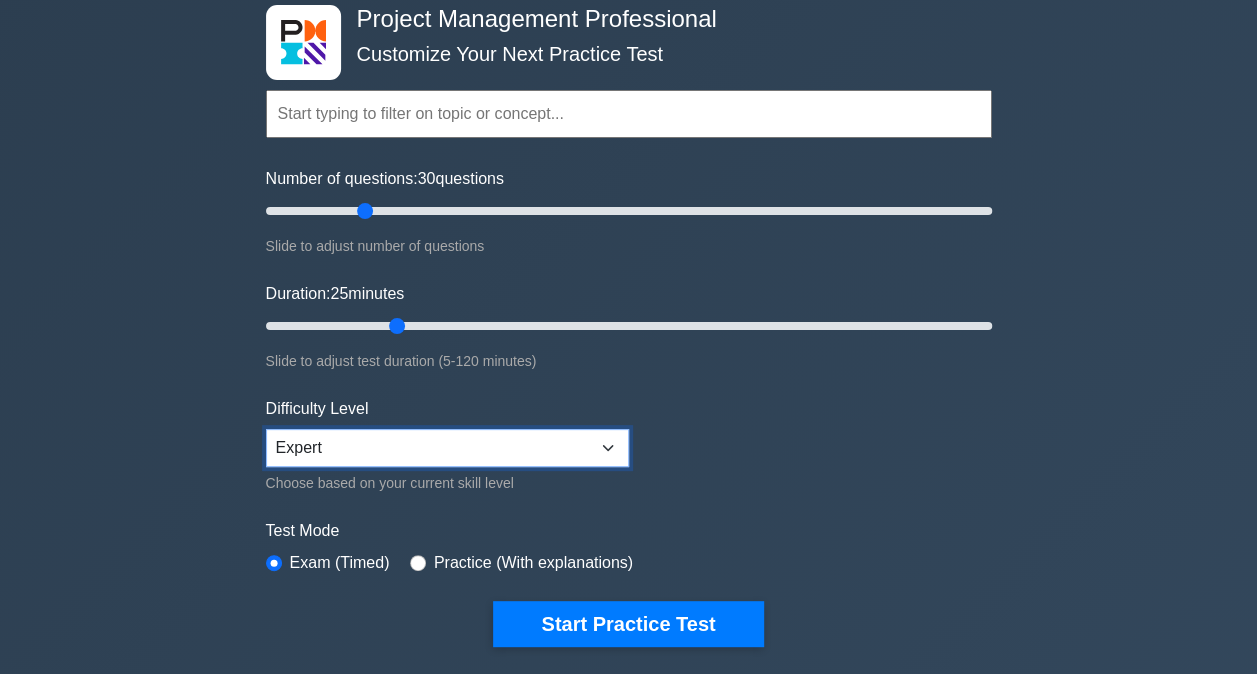 scroll, scrollTop: 116, scrollLeft: 0, axis: vertical 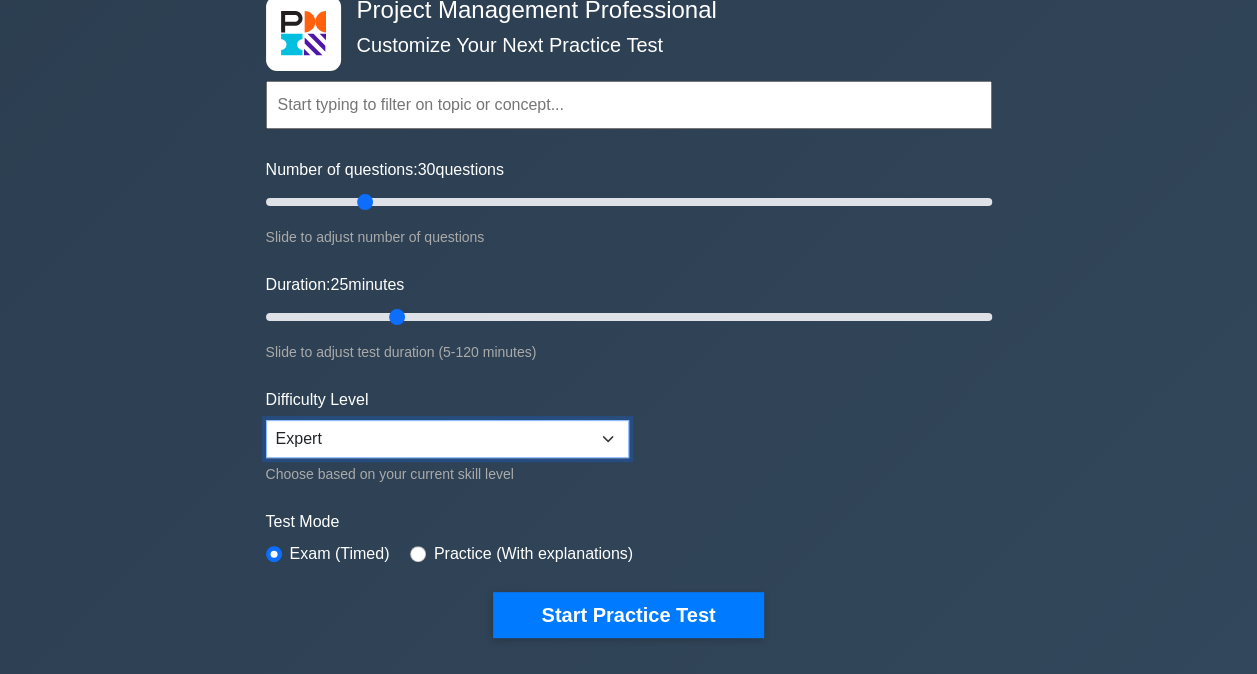 click on "Beginner
Intermediate
Expert" at bounding box center (447, 439) 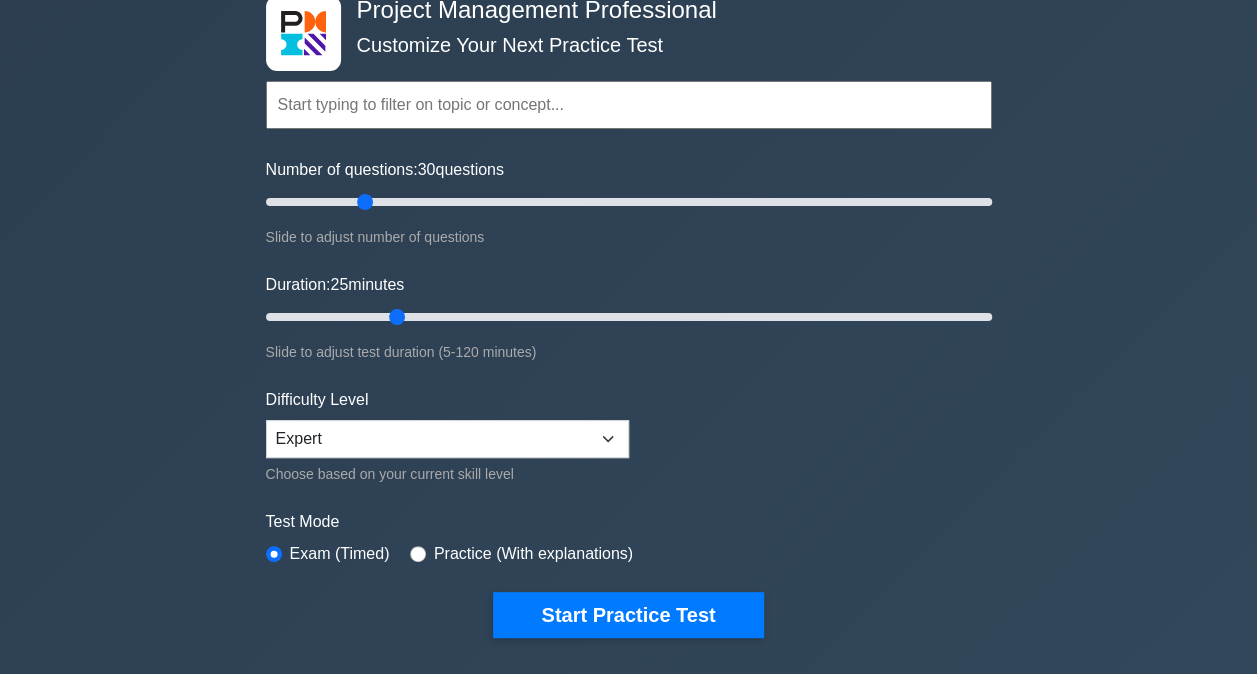 click on "Topics
Scope Management
Time Management
Cost Management
Quality Management
Risk Management
Integration Management
Human Resource Management
Communication Management
Procurement Management" at bounding box center [629, 329] 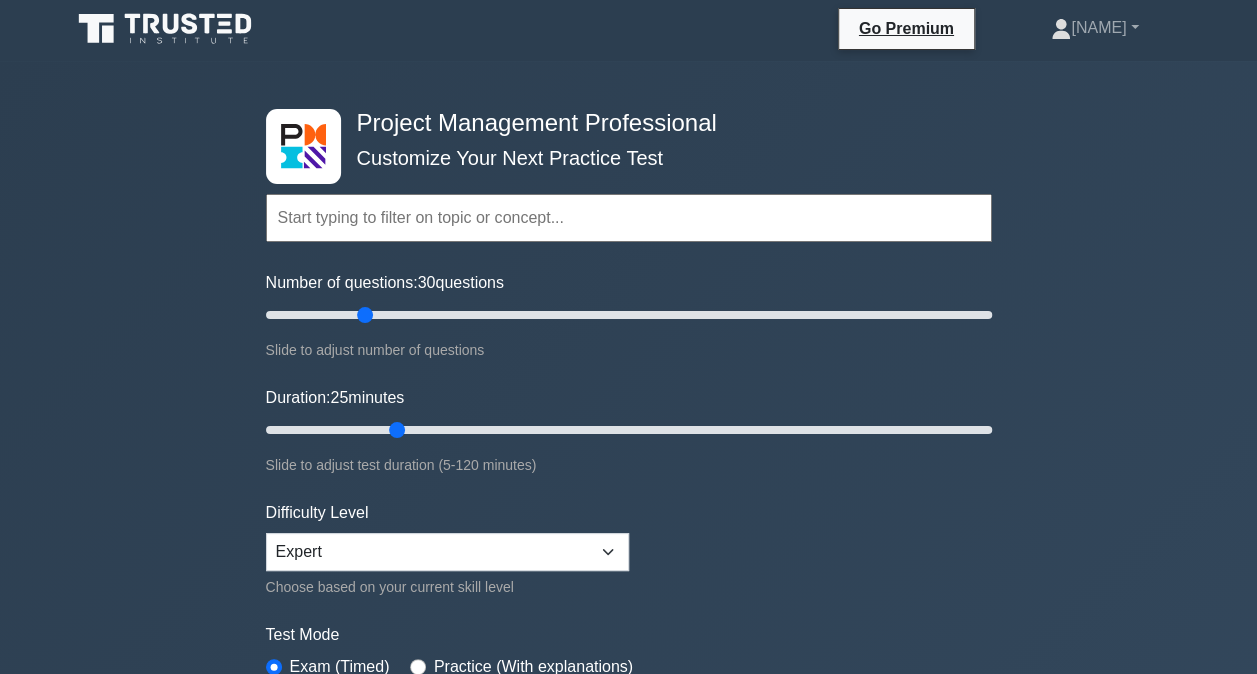 scroll, scrollTop: 0, scrollLeft: 0, axis: both 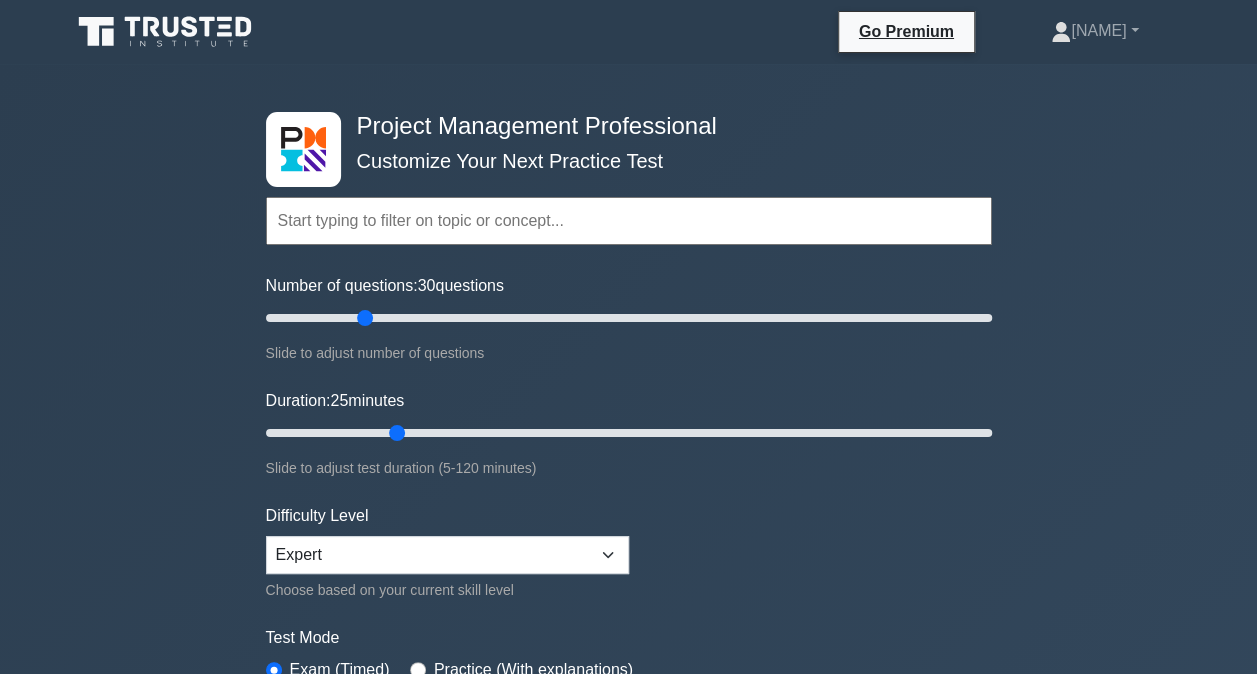 click at bounding box center (629, 221) 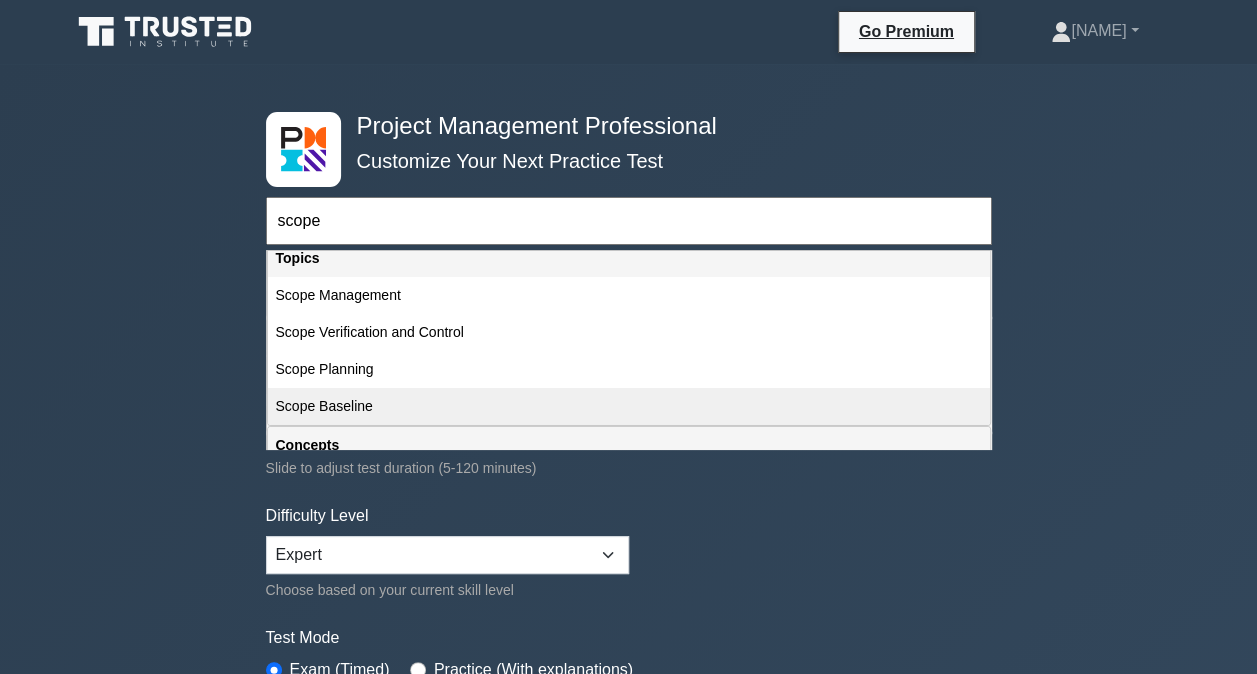 scroll, scrollTop: 0, scrollLeft: 0, axis: both 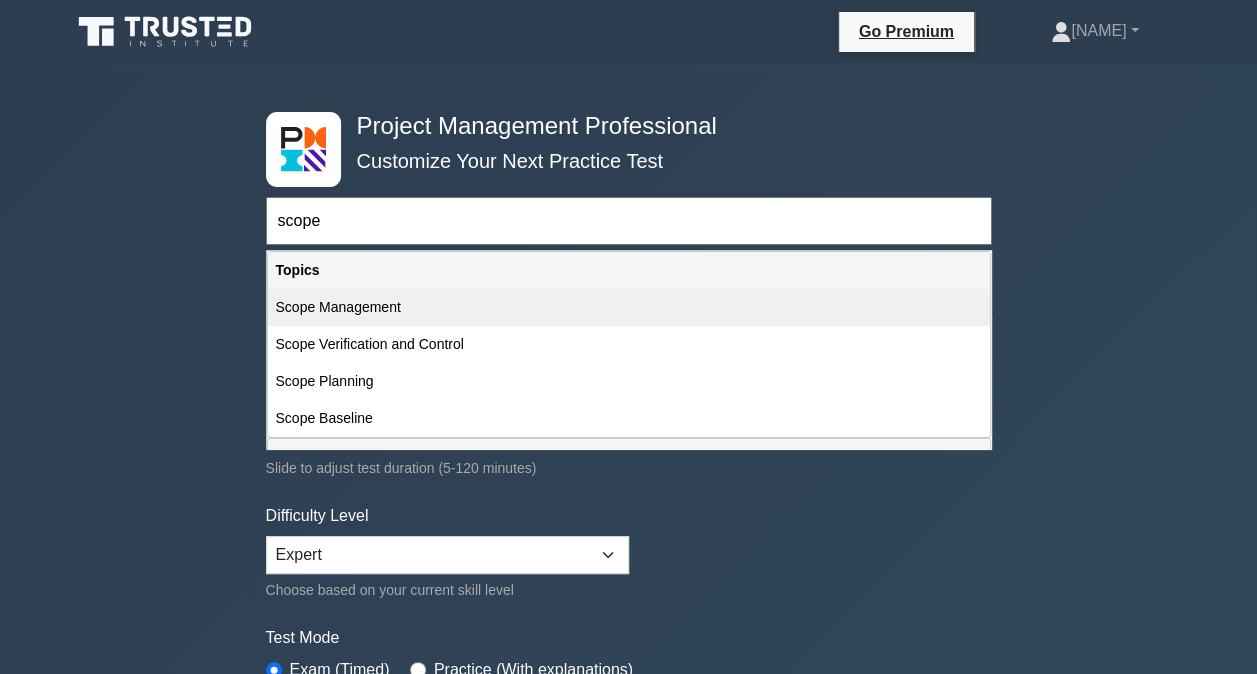 type on "scope" 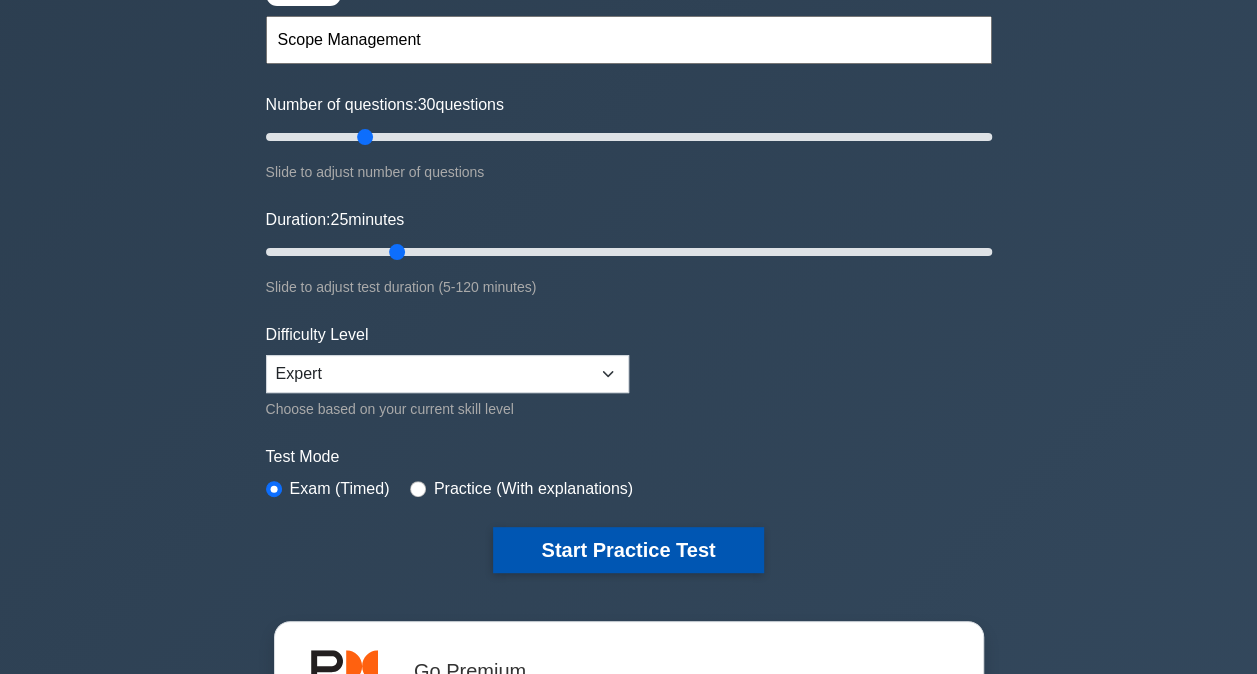 scroll, scrollTop: 185, scrollLeft: 0, axis: vertical 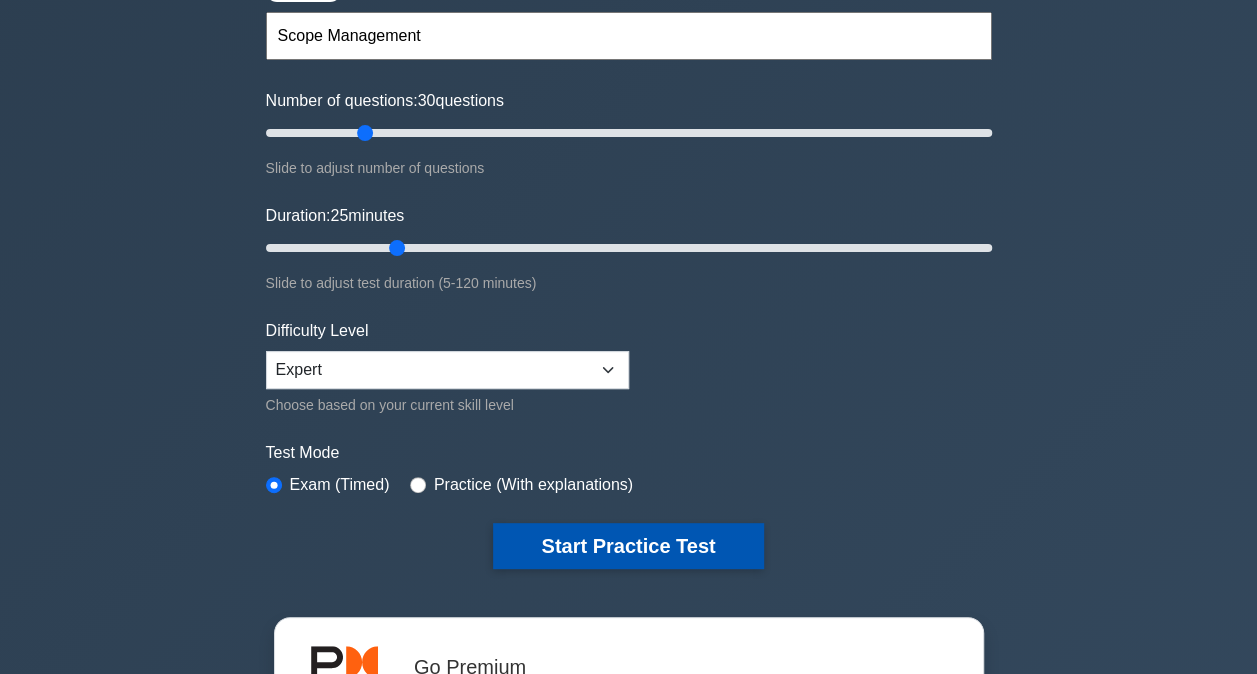 click on "Start Practice Test" at bounding box center (628, 546) 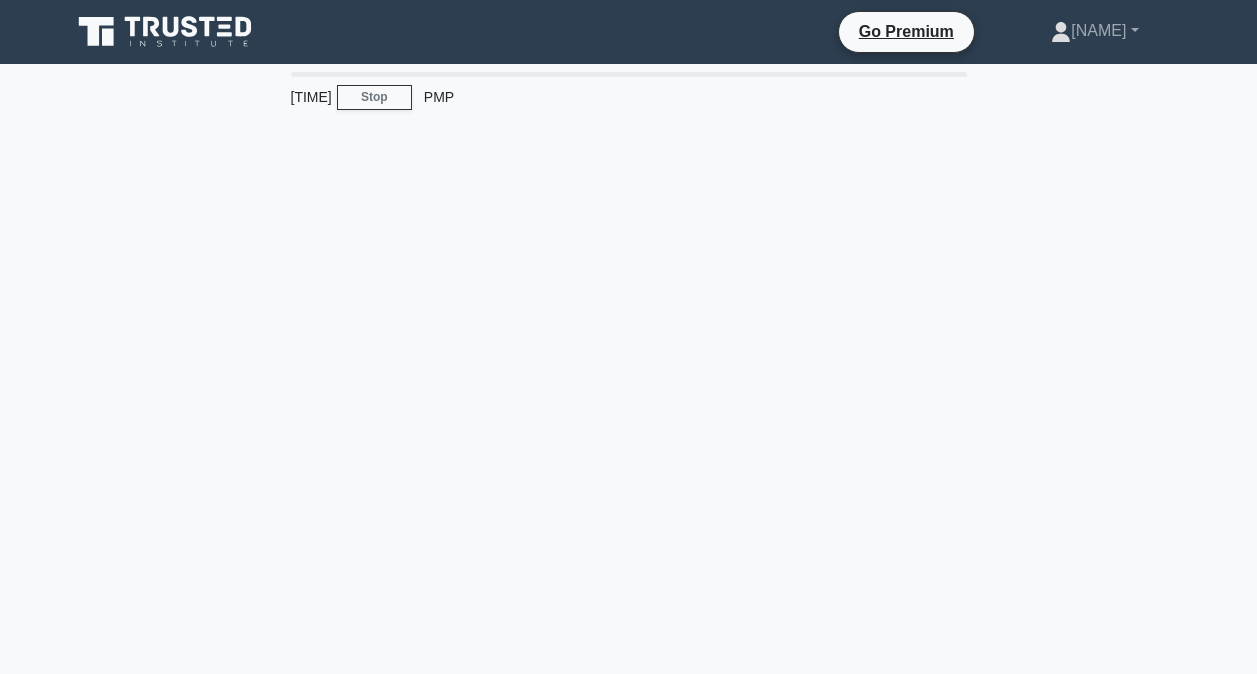 scroll, scrollTop: 0, scrollLeft: 0, axis: both 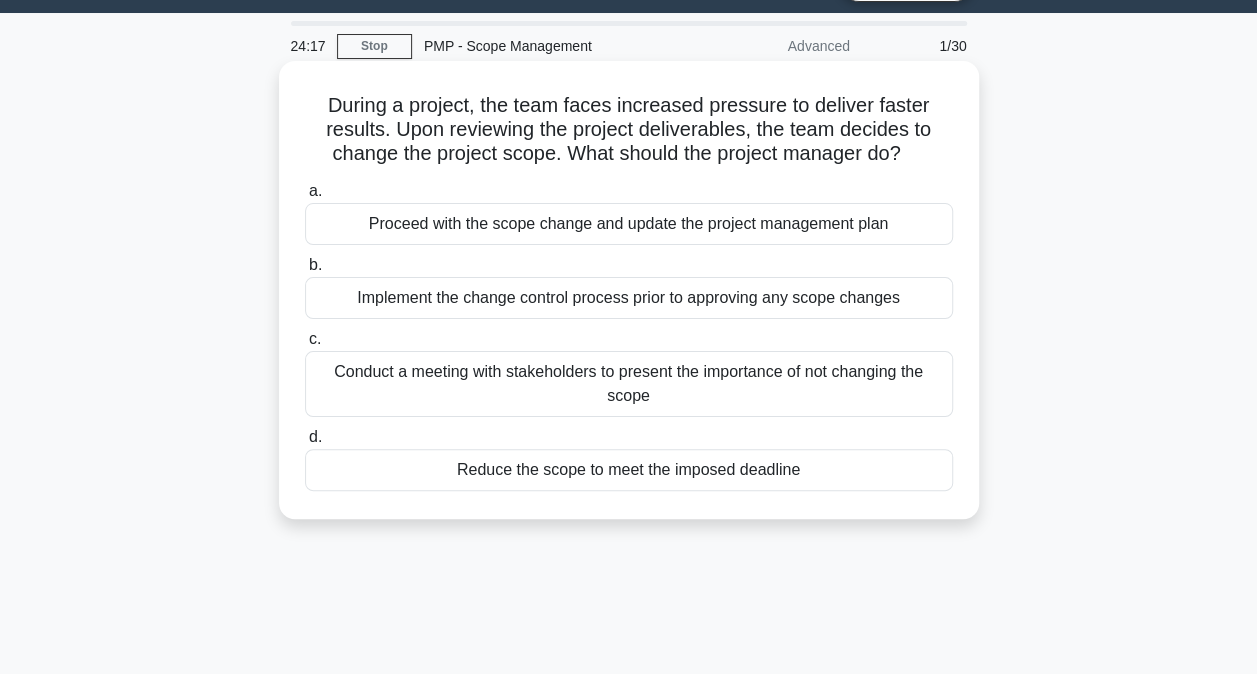 click on "Implement the change control process prior to approving any scope changes" at bounding box center (629, 298) 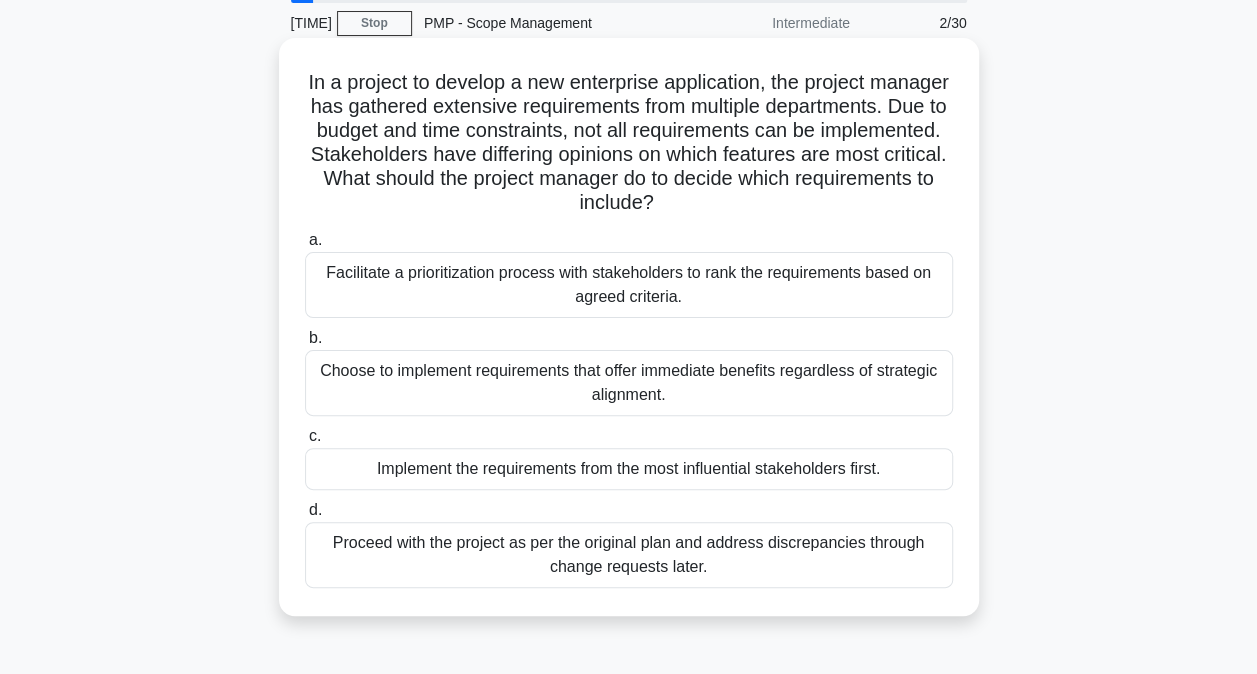 scroll, scrollTop: 75, scrollLeft: 0, axis: vertical 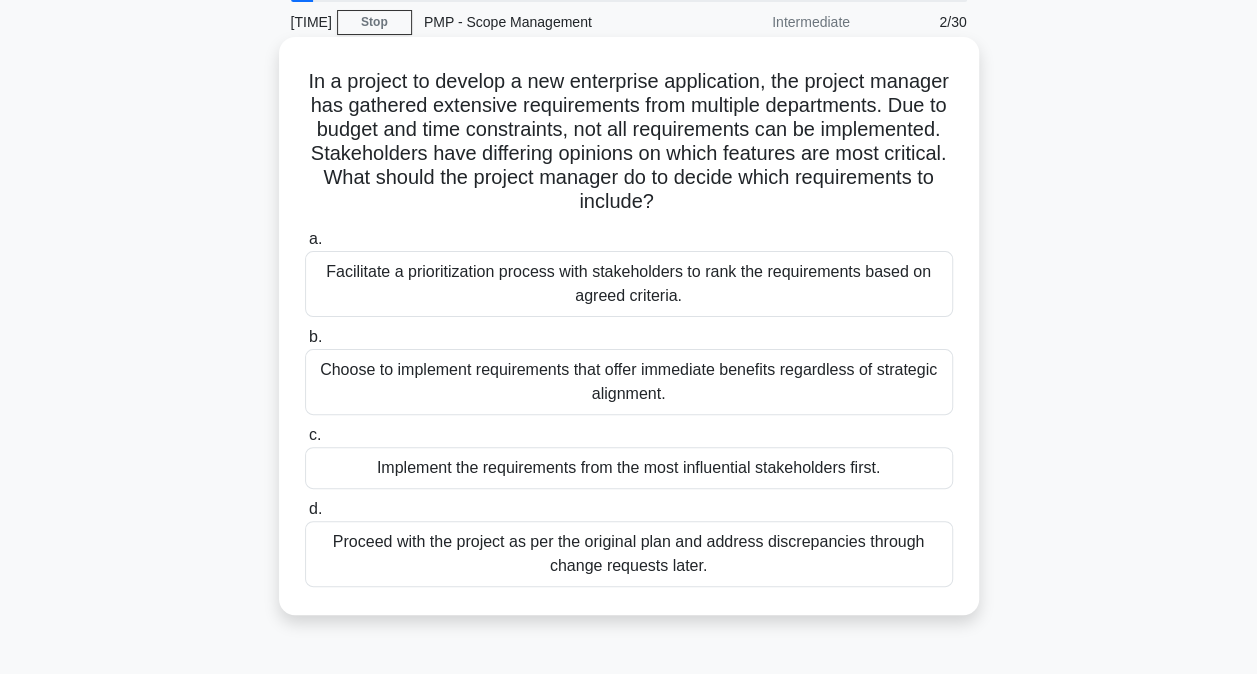 click on "Facilitate a prioritization process with stakeholders to rank the requirements based on agreed criteria." at bounding box center (629, 284) 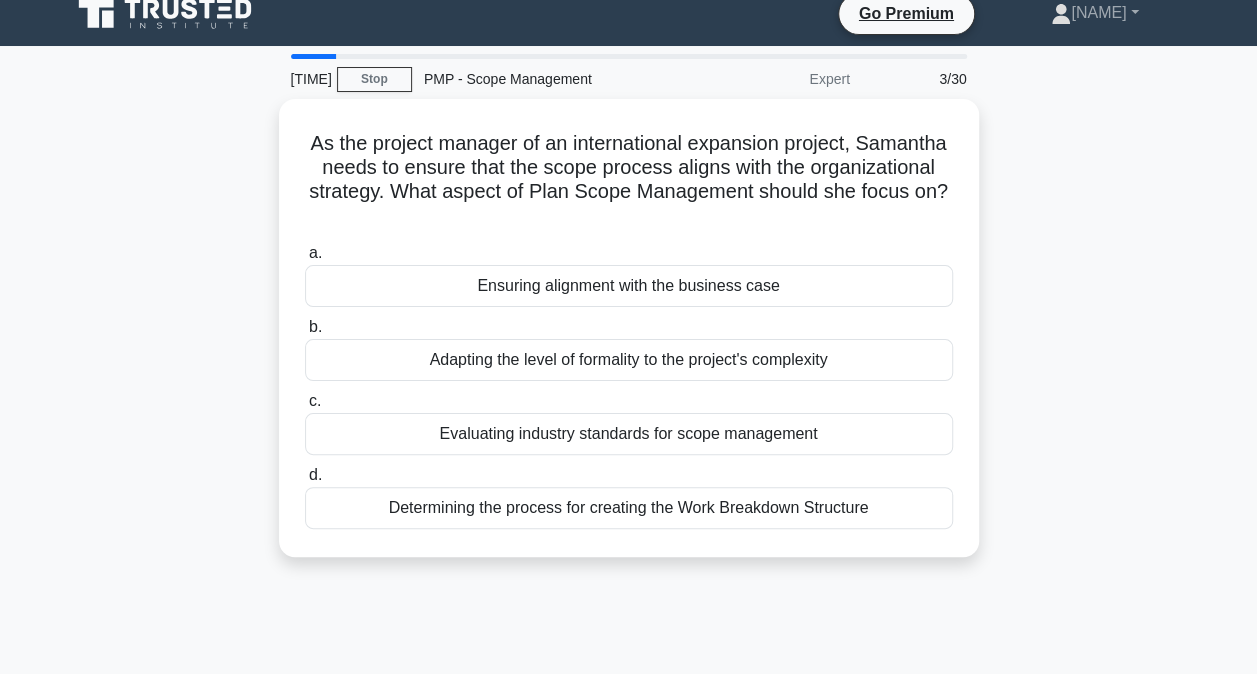 scroll, scrollTop: 0, scrollLeft: 0, axis: both 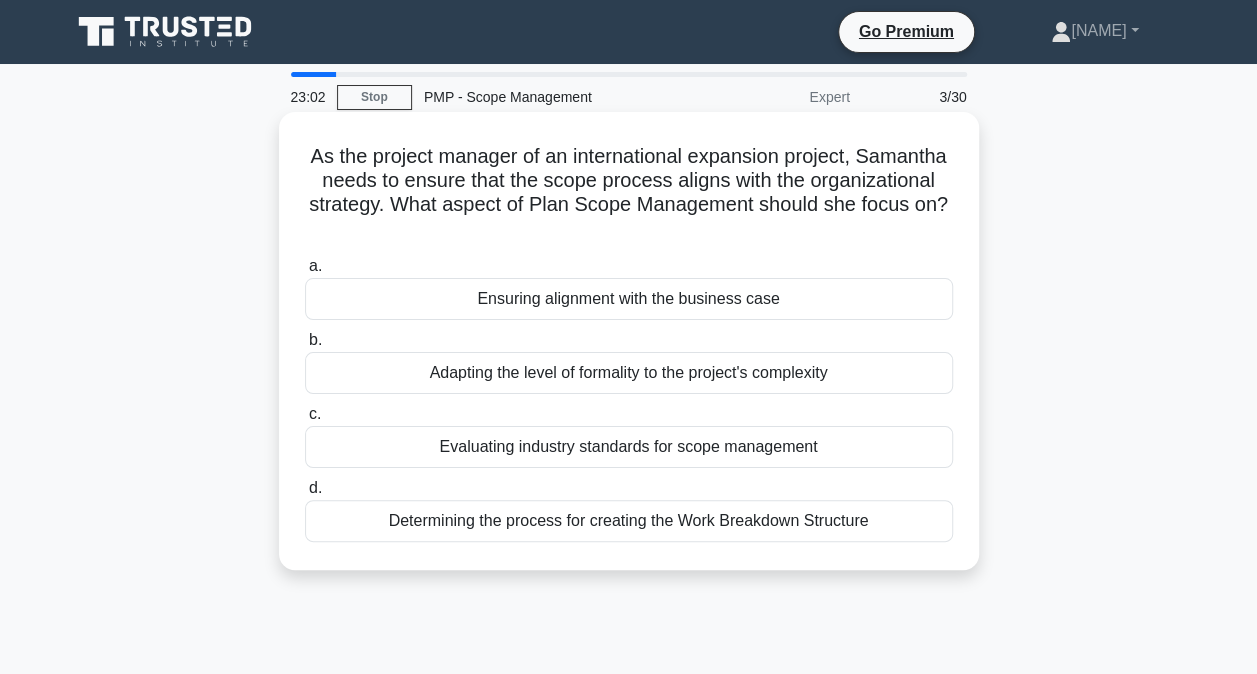 click on "Ensuring alignment with the business case" at bounding box center (629, 299) 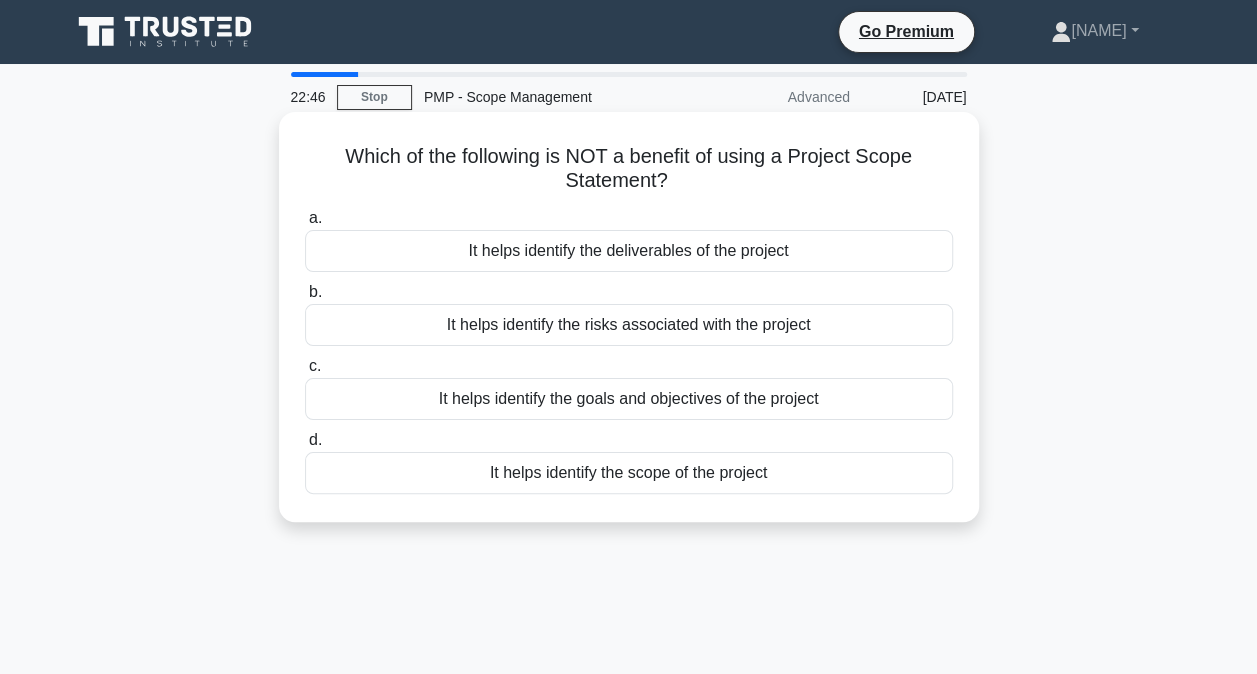 click on "It helps identify the risks associated with the project" at bounding box center (629, 325) 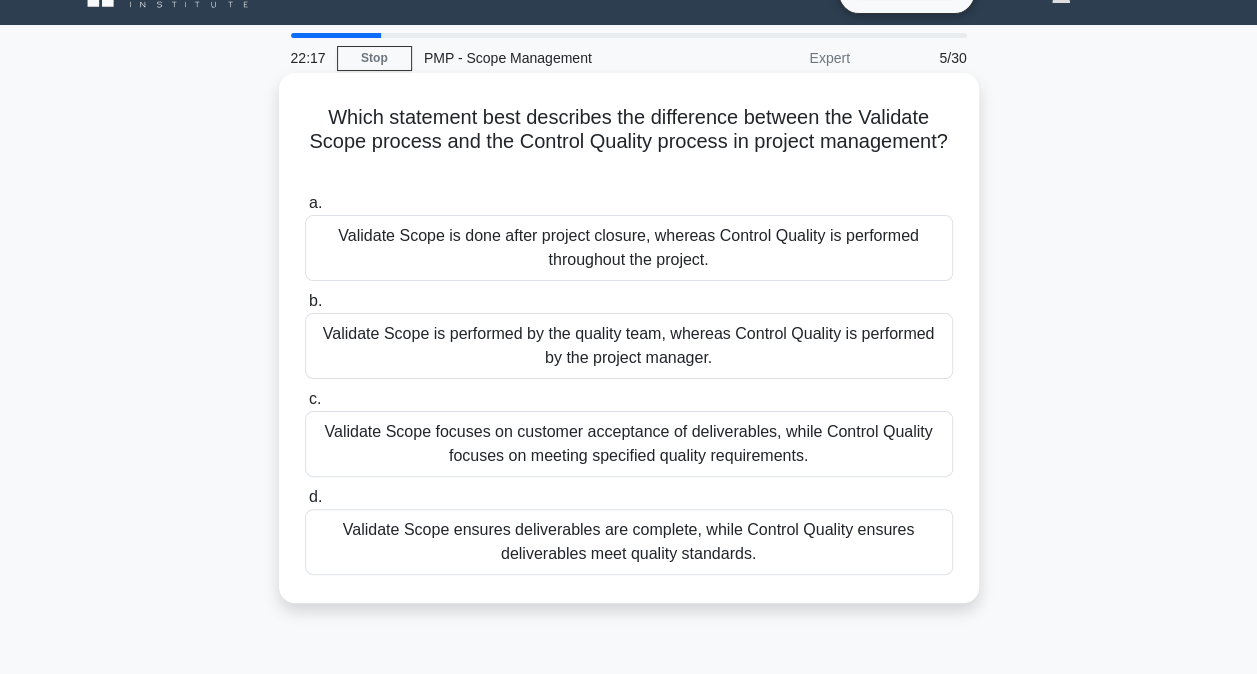 scroll, scrollTop: 40, scrollLeft: 0, axis: vertical 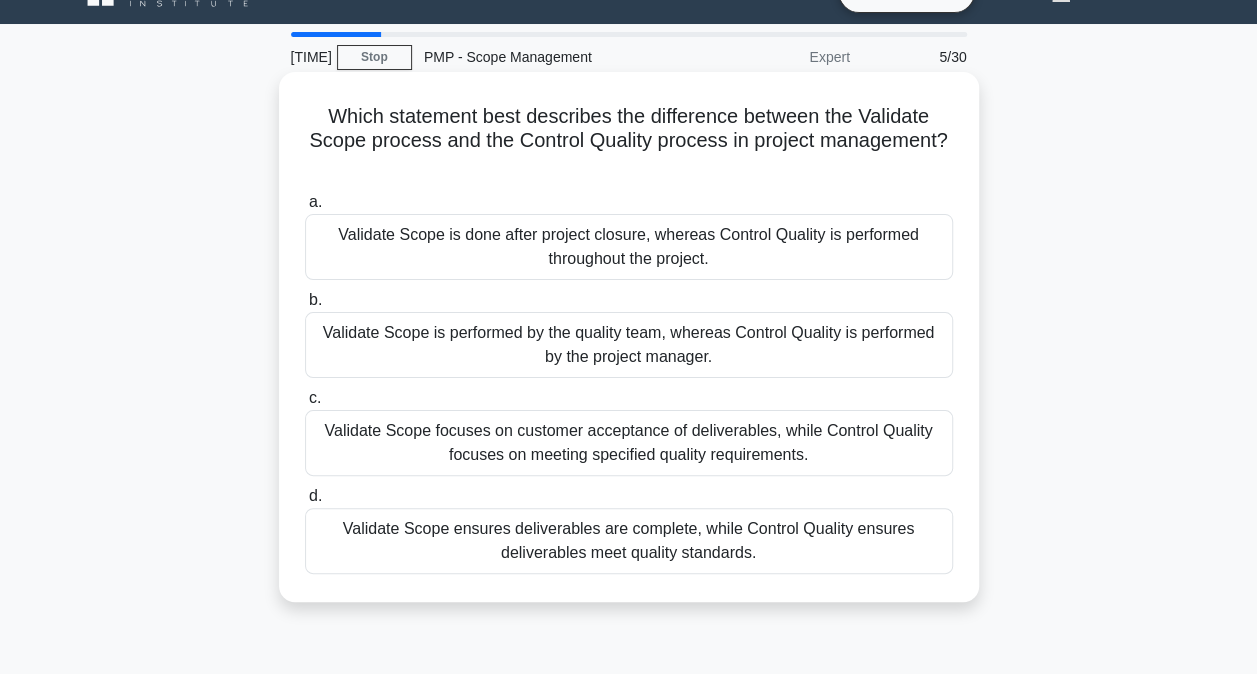 drag, startPoint x: 657, startPoint y: 444, endPoint x: 607, endPoint y: 448, distance: 50.159744 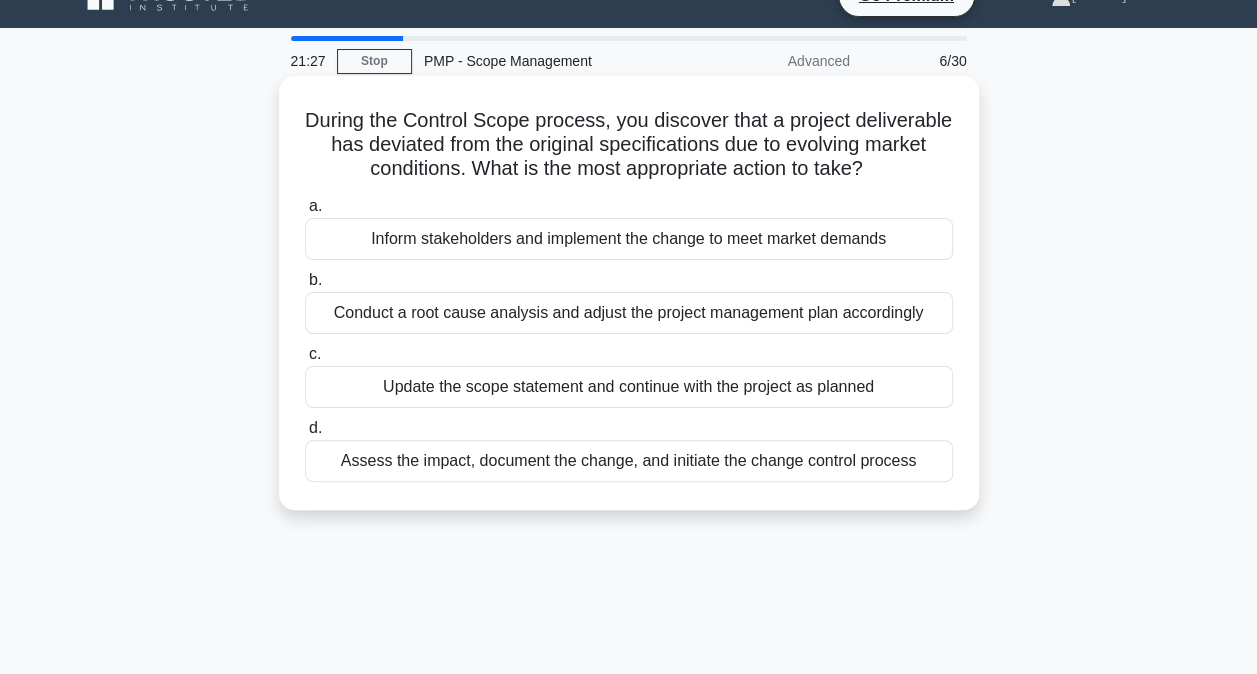 scroll, scrollTop: 38, scrollLeft: 0, axis: vertical 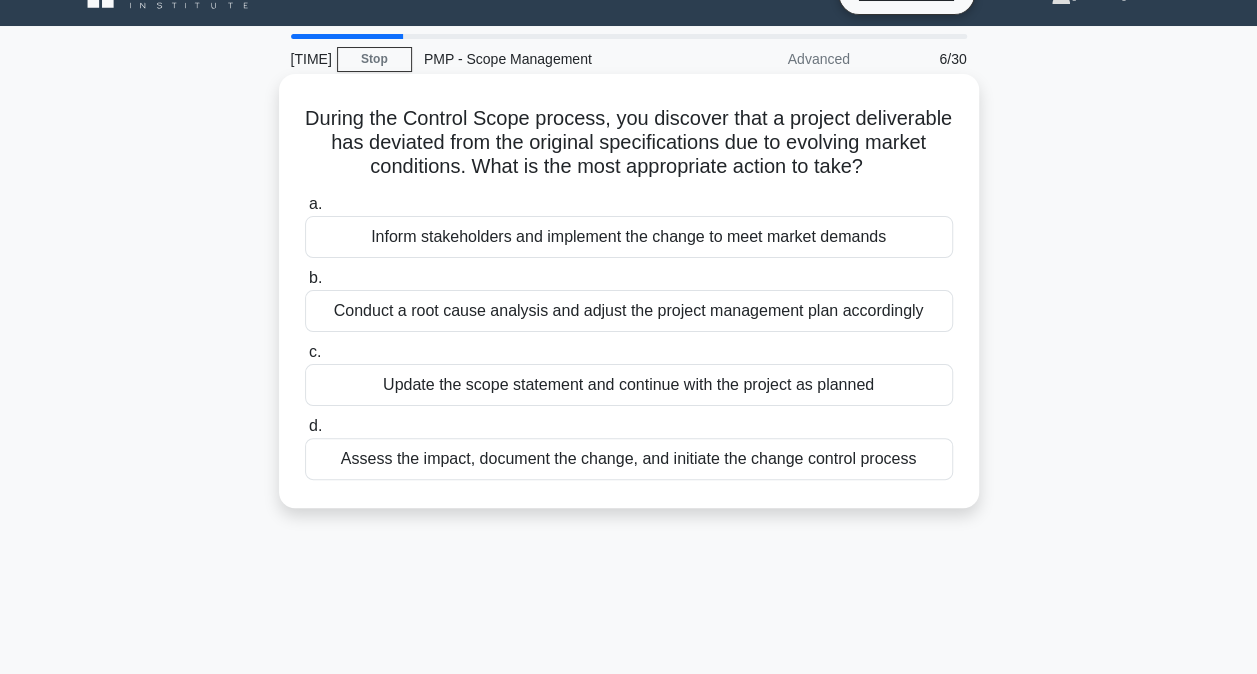 click on "Assess the impact, document the change, and initiate the change control process" at bounding box center [629, 459] 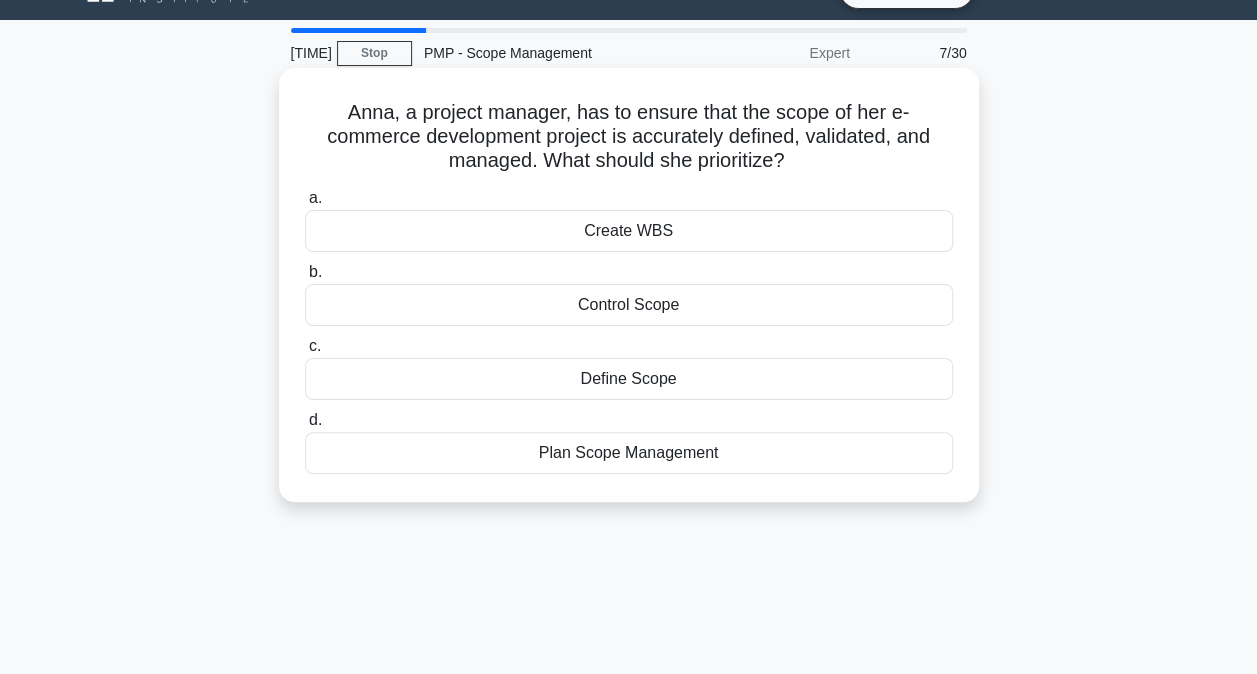 scroll, scrollTop: 62, scrollLeft: 0, axis: vertical 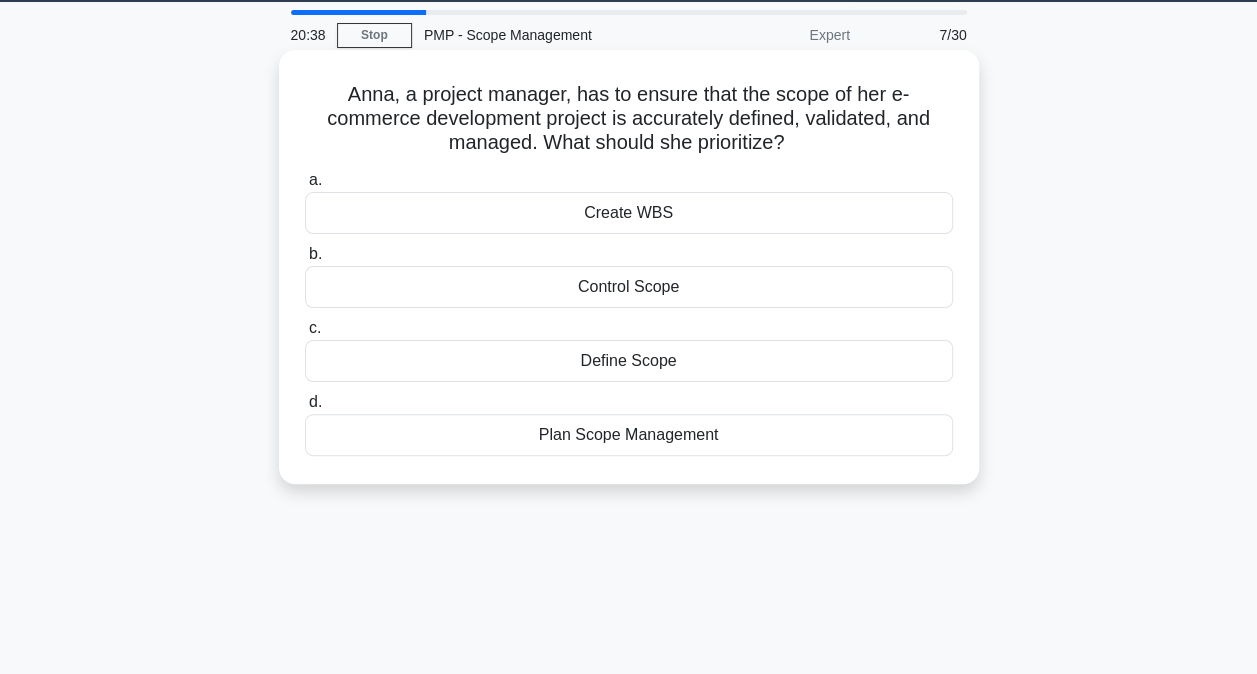 click on "Plan Scope Management" at bounding box center [629, 435] 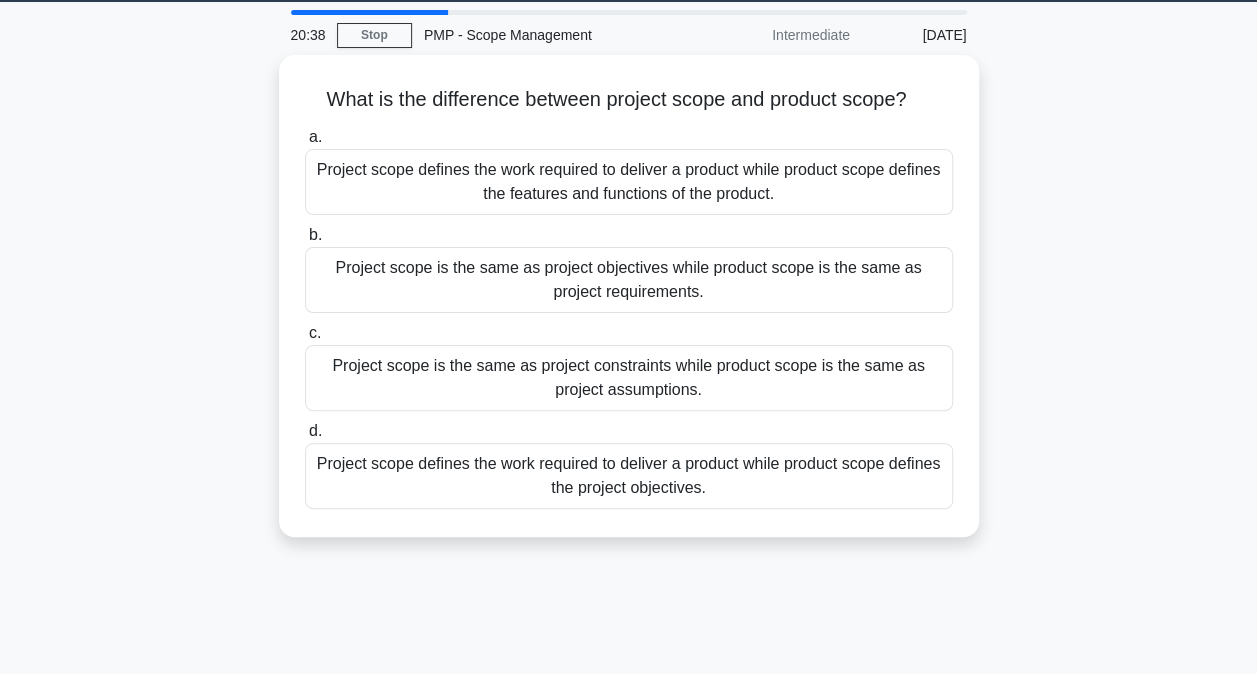 scroll, scrollTop: 0, scrollLeft: 0, axis: both 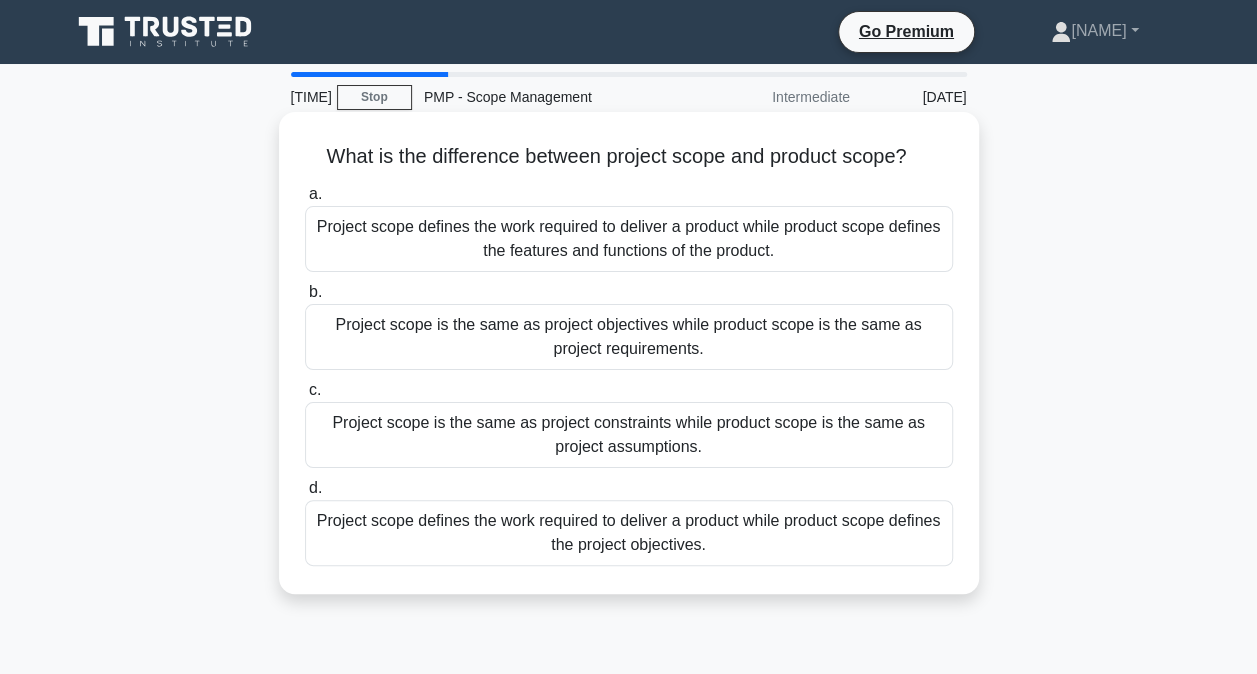 click on "Project scope defines the work required to deliver a product while product scope defines the features and functions of the product." at bounding box center [629, 239] 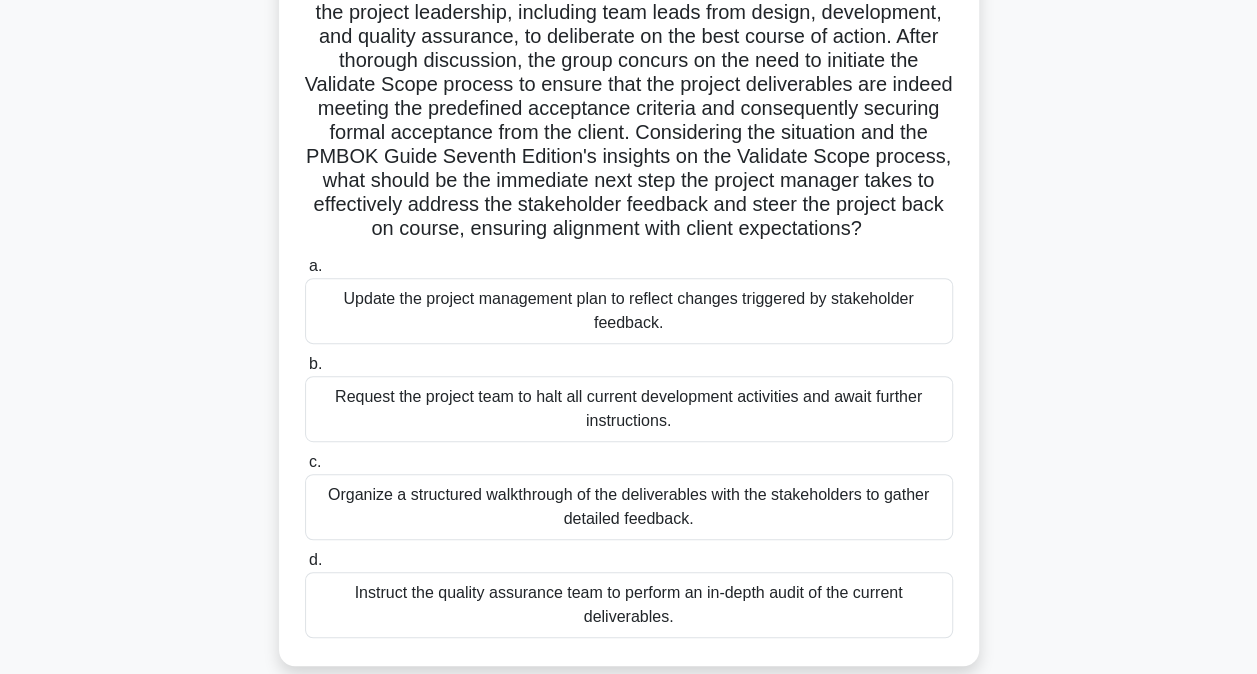 scroll, scrollTop: 286, scrollLeft: 0, axis: vertical 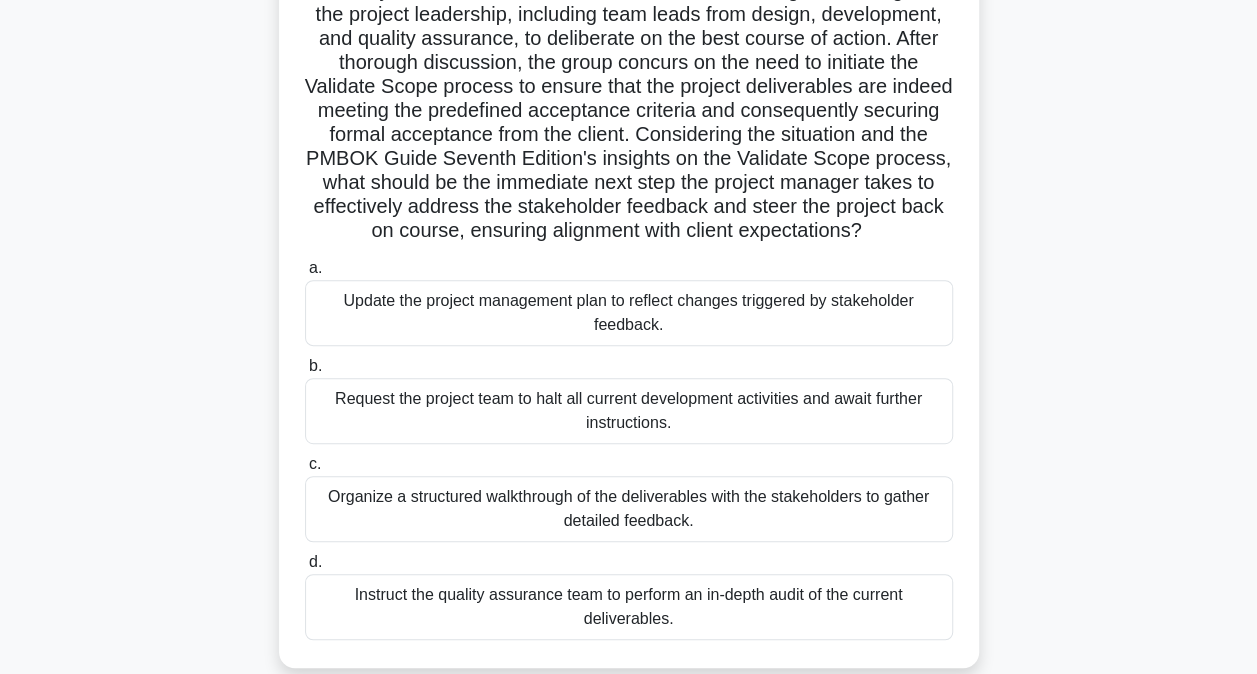 click on "Organize a structured walkthrough of the deliverables with the stakeholders to gather detailed feedback." at bounding box center (629, 509) 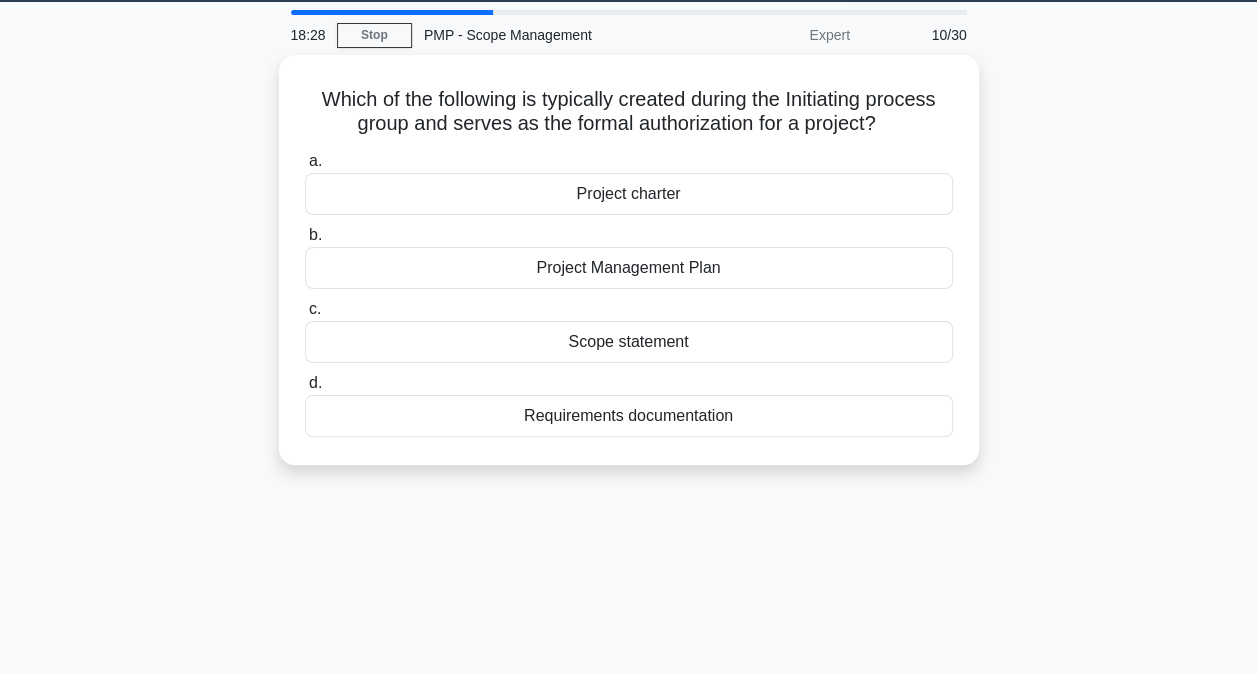 scroll, scrollTop: 0, scrollLeft: 0, axis: both 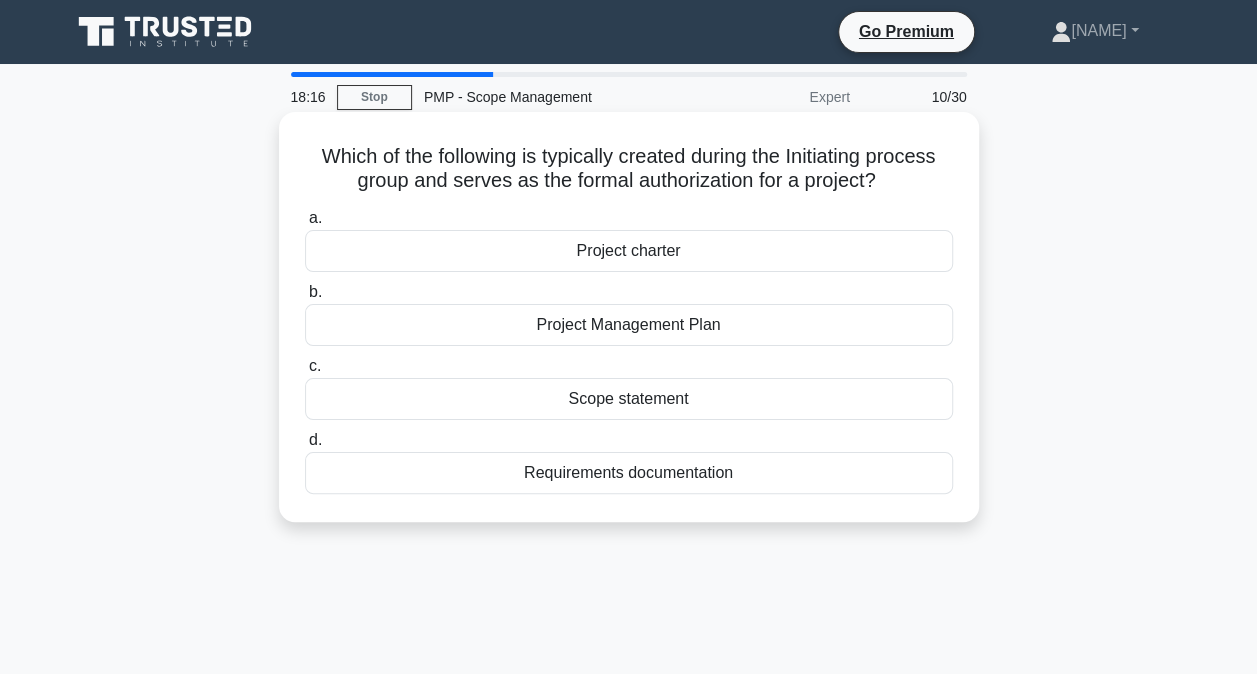 click on "Project charter" at bounding box center (629, 251) 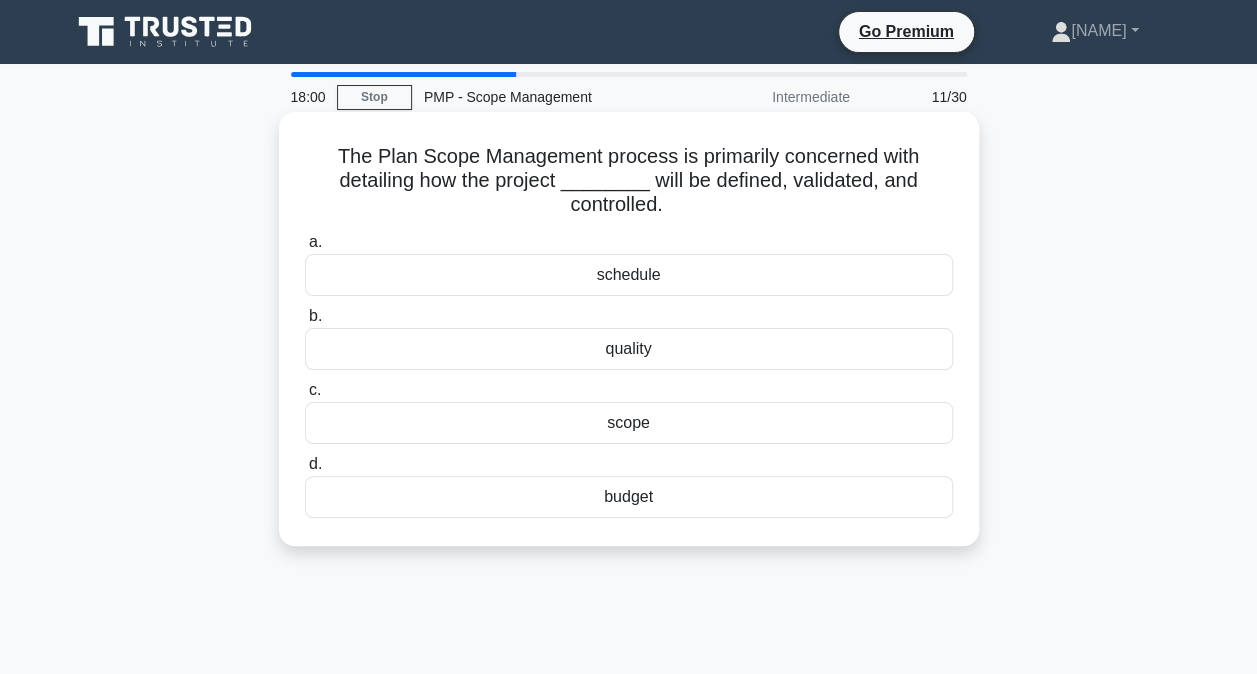 click on "scope" at bounding box center [629, 423] 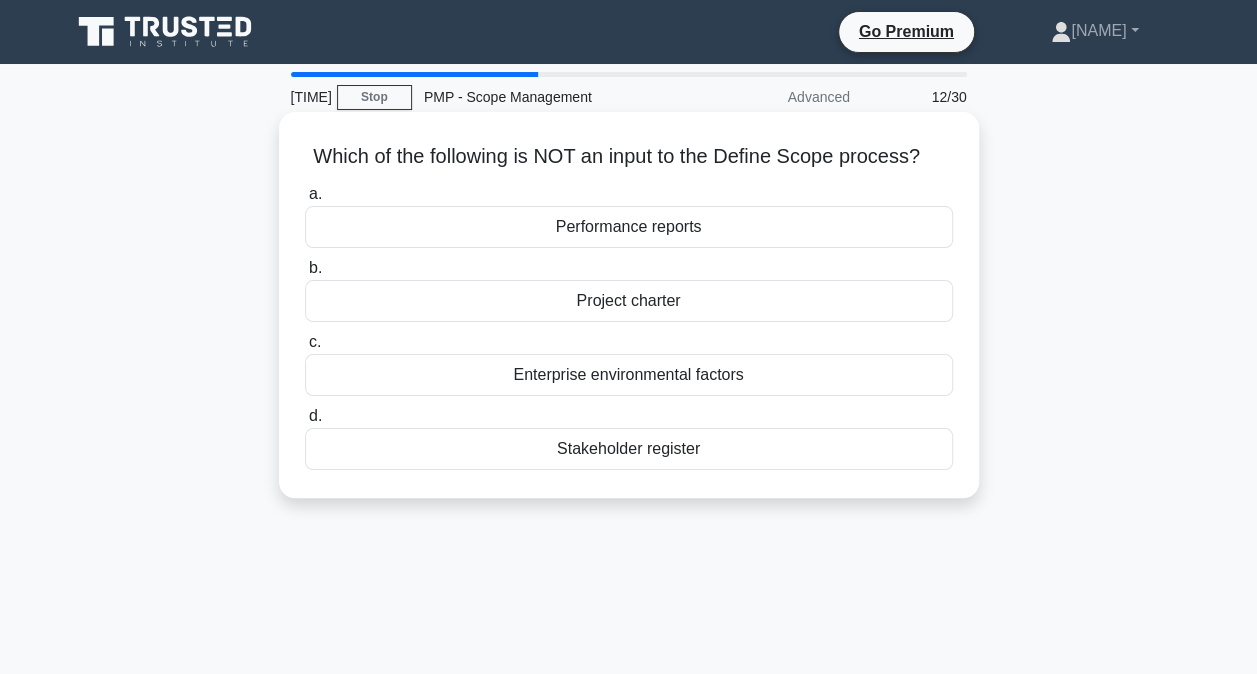 click on "Stakeholder register" at bounding box center (629, 449) 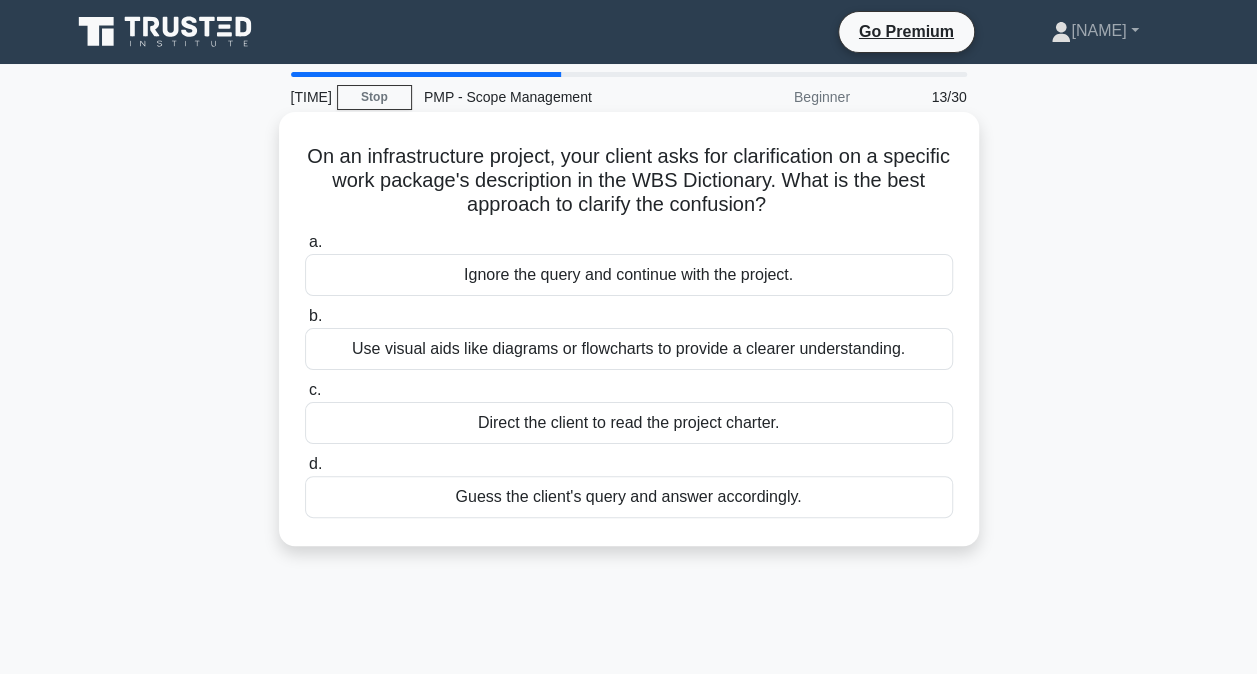 click on "Guess the client's query and answer accordingly." at bounding box center [629, 497] 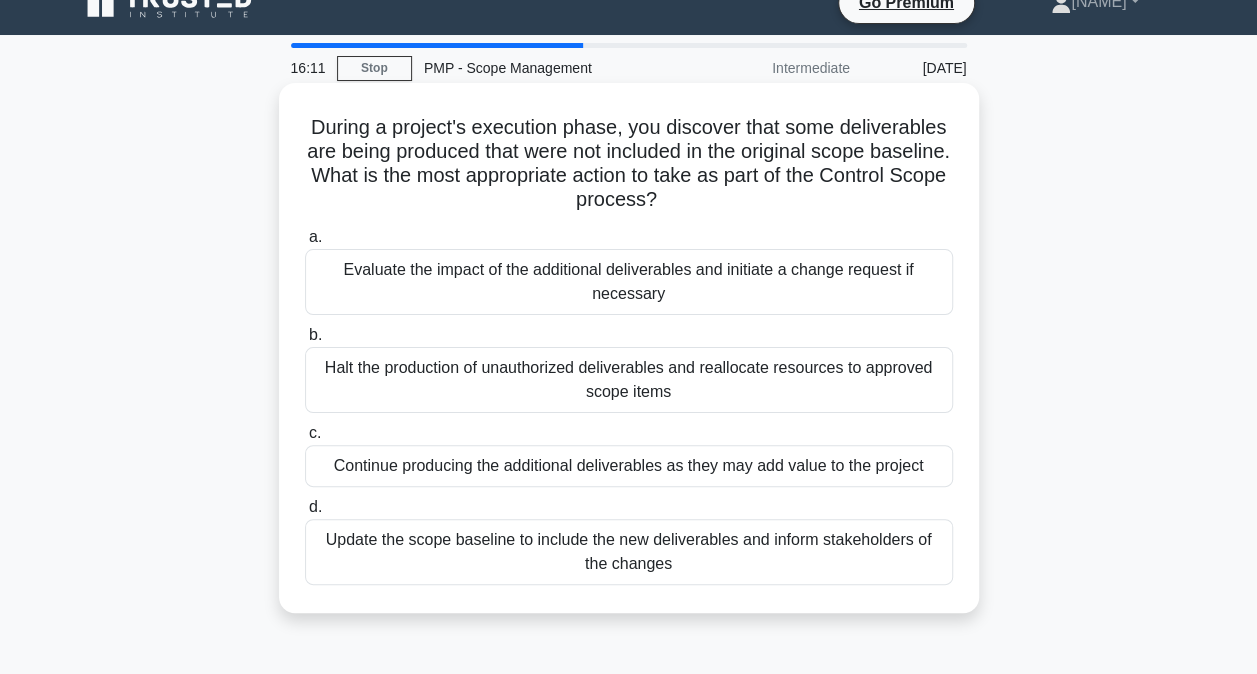 scroll, scrollTop: 30, scrollLeft: 0, axis: vertical 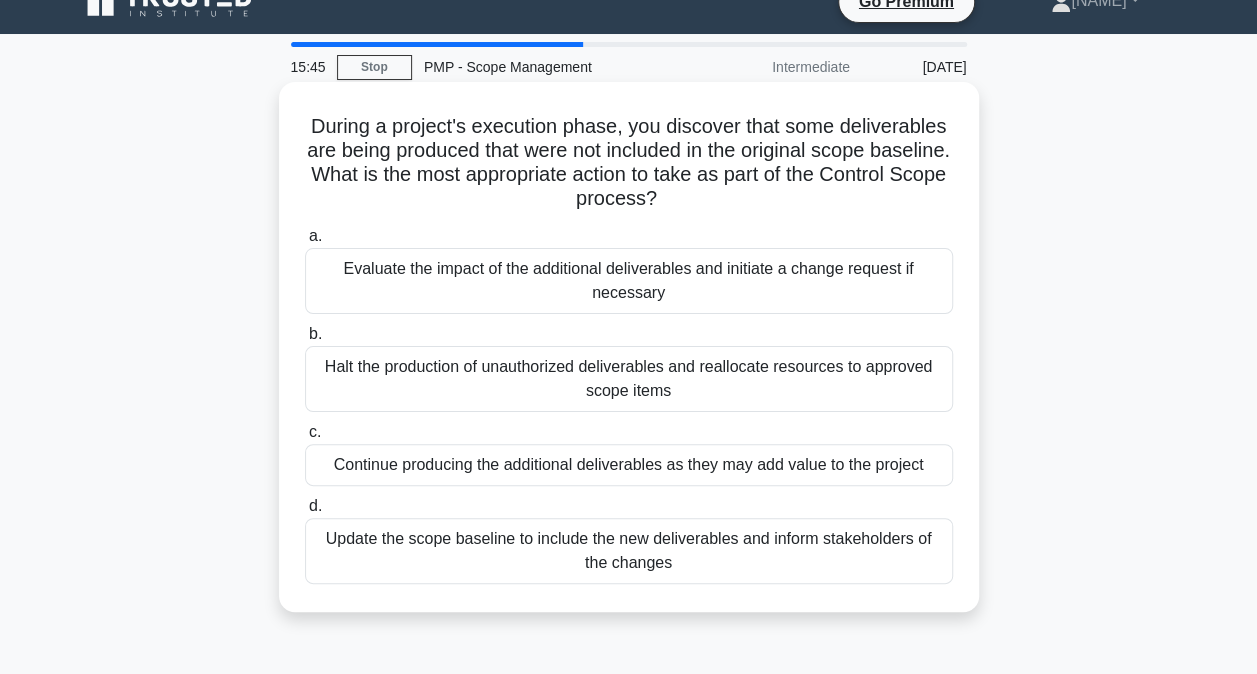 click on "Evaluate the impact of the additional deliverables and initiate a change request if necessary" at bounding box center (629, 281) 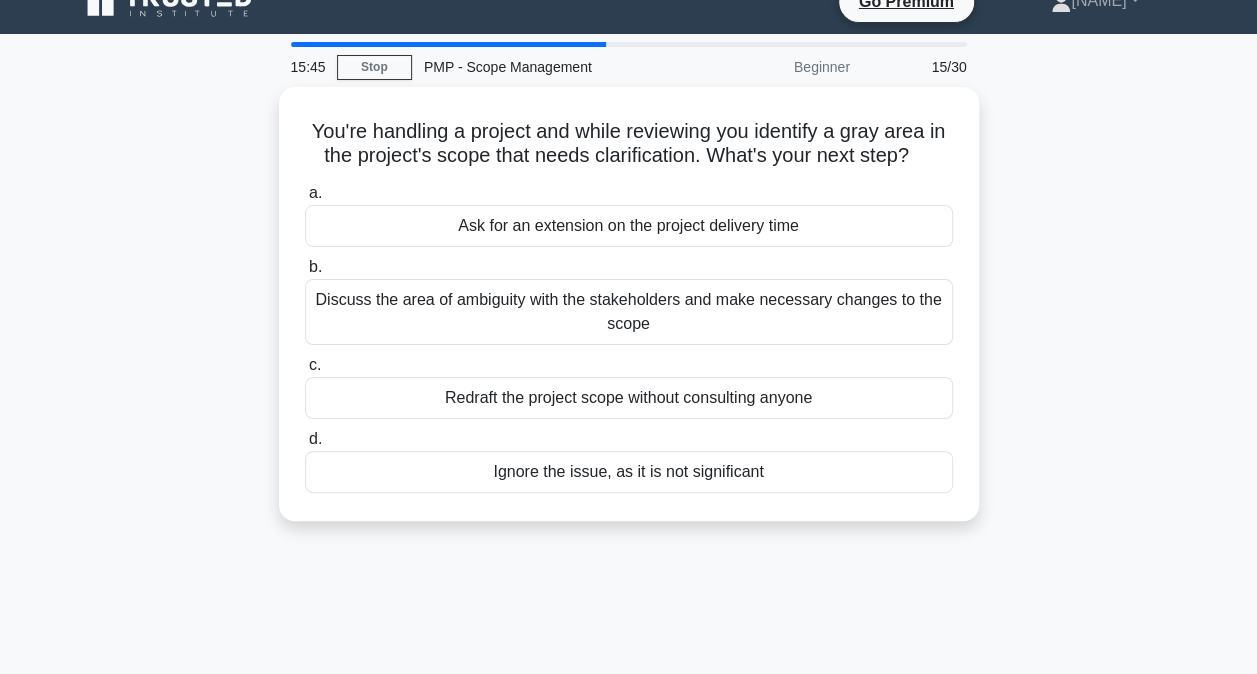 scroll, scrollTop: 0, scrollLeft: 0, axis: both 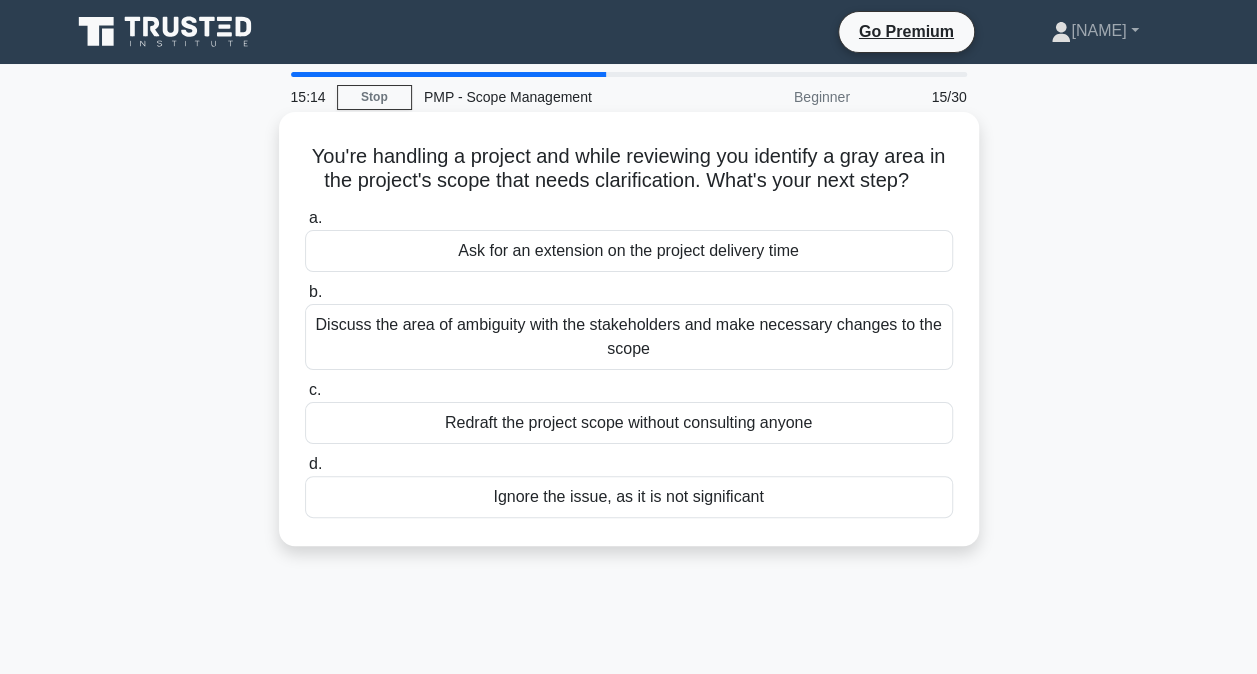 click on "Discuss the area of ambiguity with the stakeholders and make necessary changes to the scope" at bounding box center (629, 337) 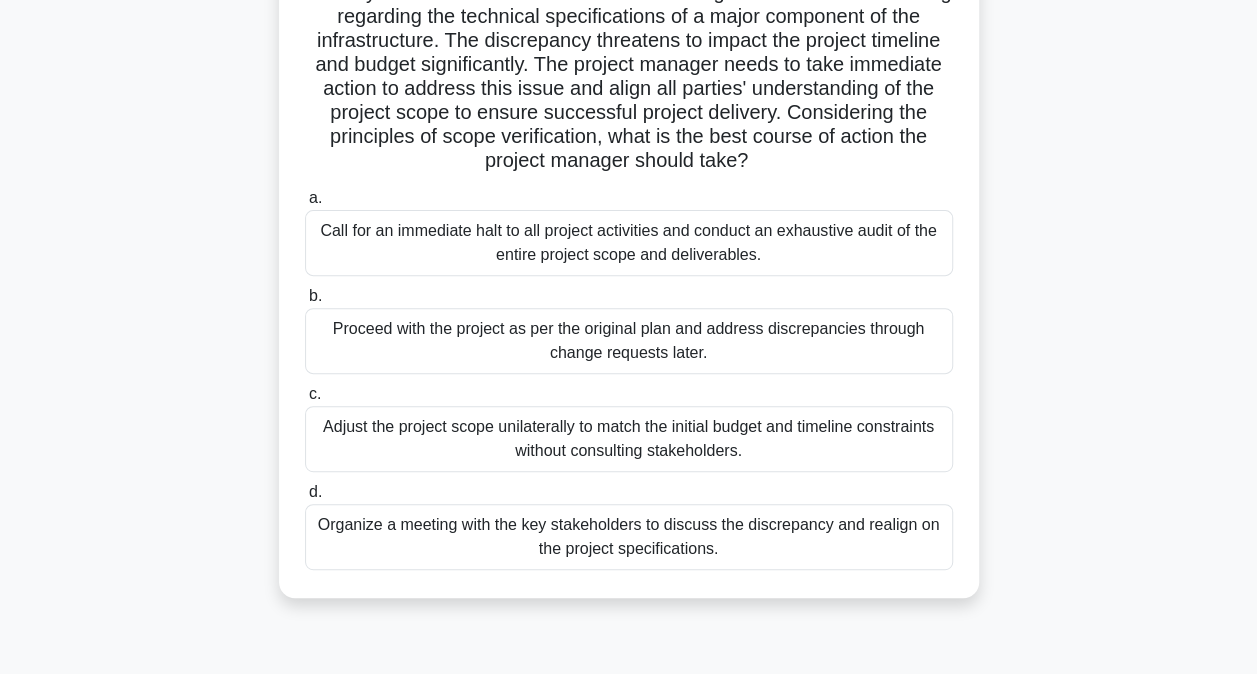 scroll, scrollTop: 235, scrollLeft: 0, axis: vertical 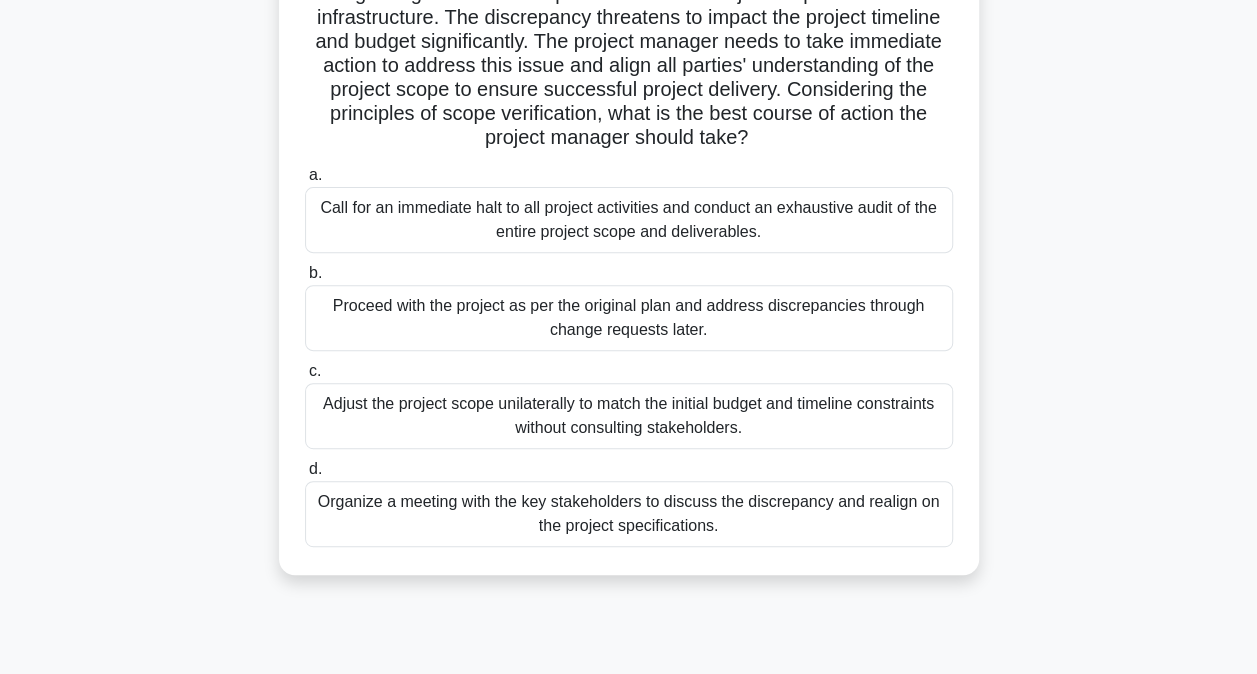 drag, startPoint x: 814, startPoint y: 517, endPoint x: 771, endPoint y: 524, distance: 43.56604 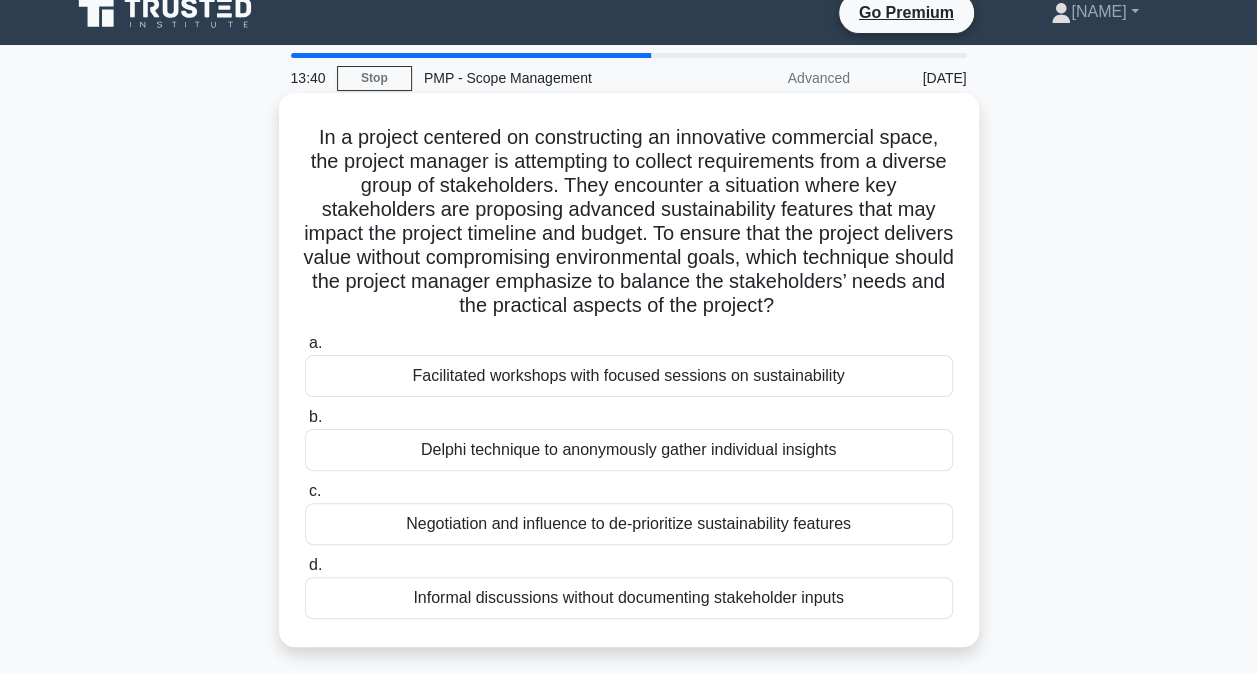 scroll, scrollTop: 13, scrollLeft: 0, axis: vertical 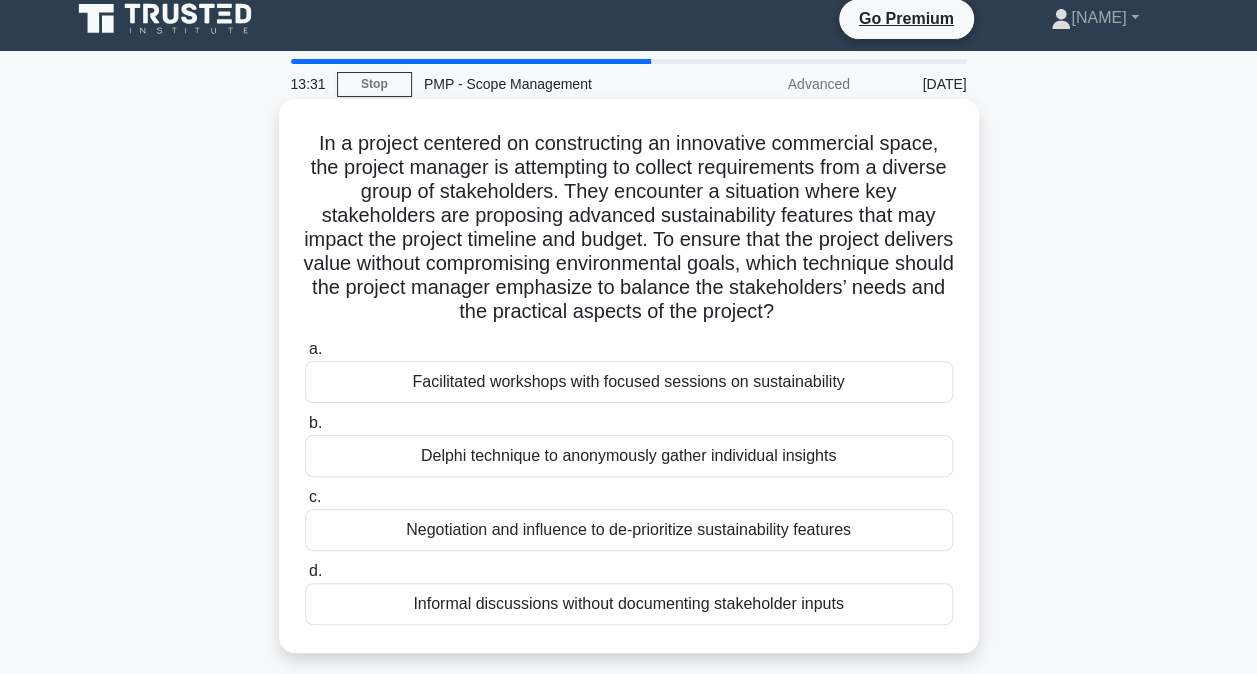 click on "Facilitated workshops with focused sessions on sustainability" at bounding box center (629, 382) 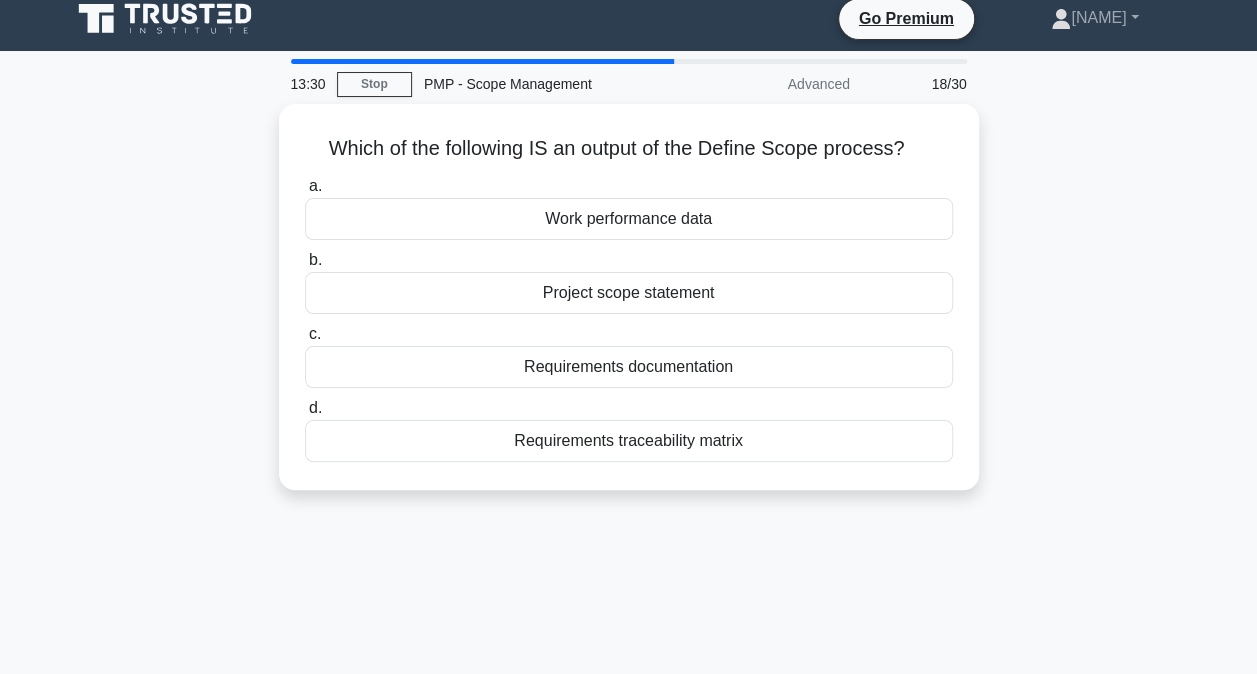 scroll, scrollTop: 0, scrollLeft: 0, axis: both 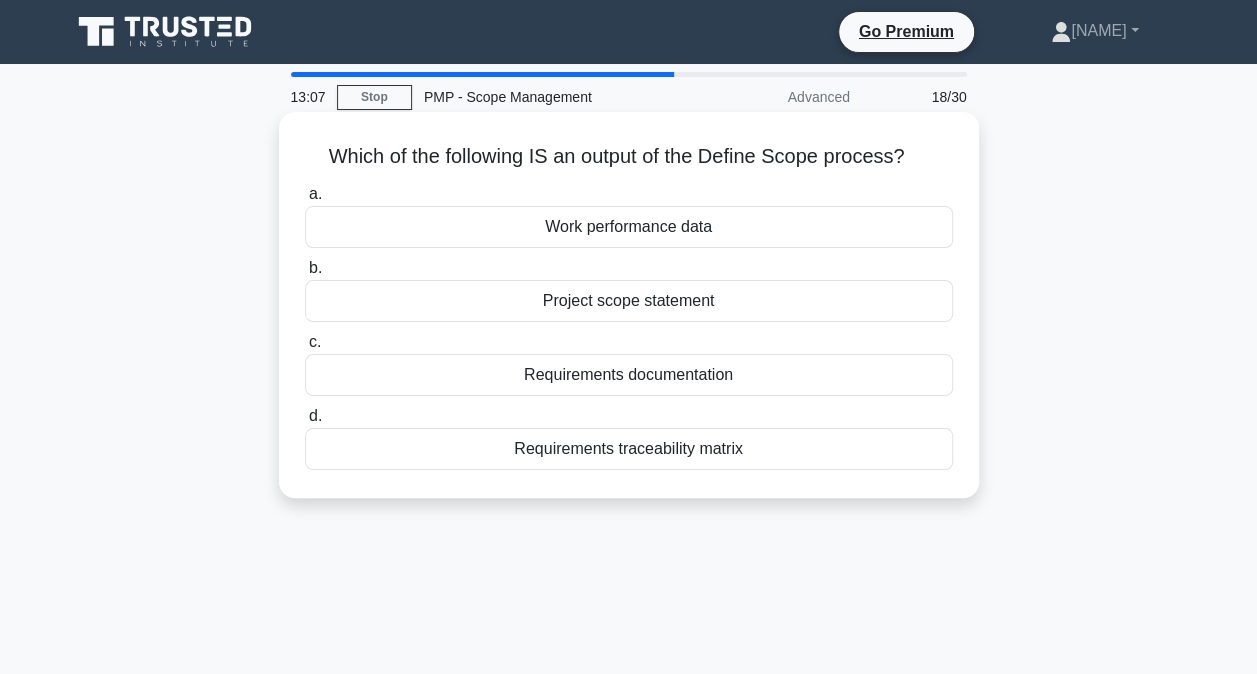 click on "Project scope statement" at bounding box center [629, 301] 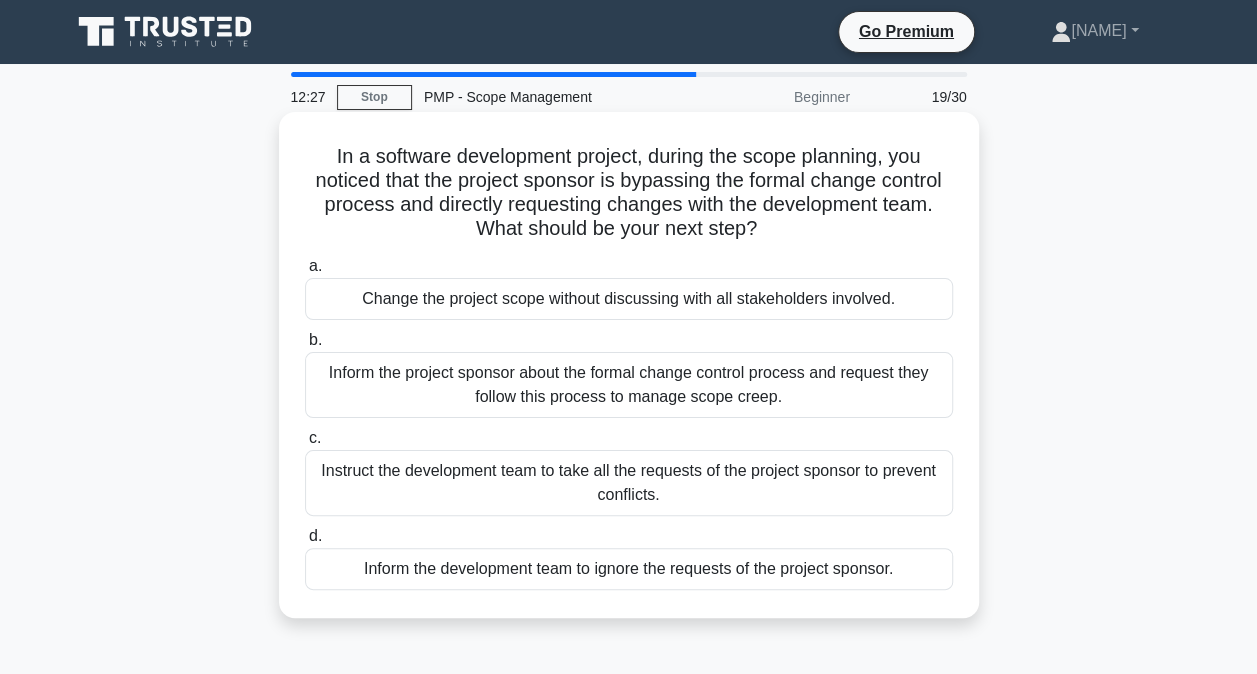 click on "Inform the project sponsor about the formal change control process and request they follow this process to manage scope creep." at bounding box center [629, 385] 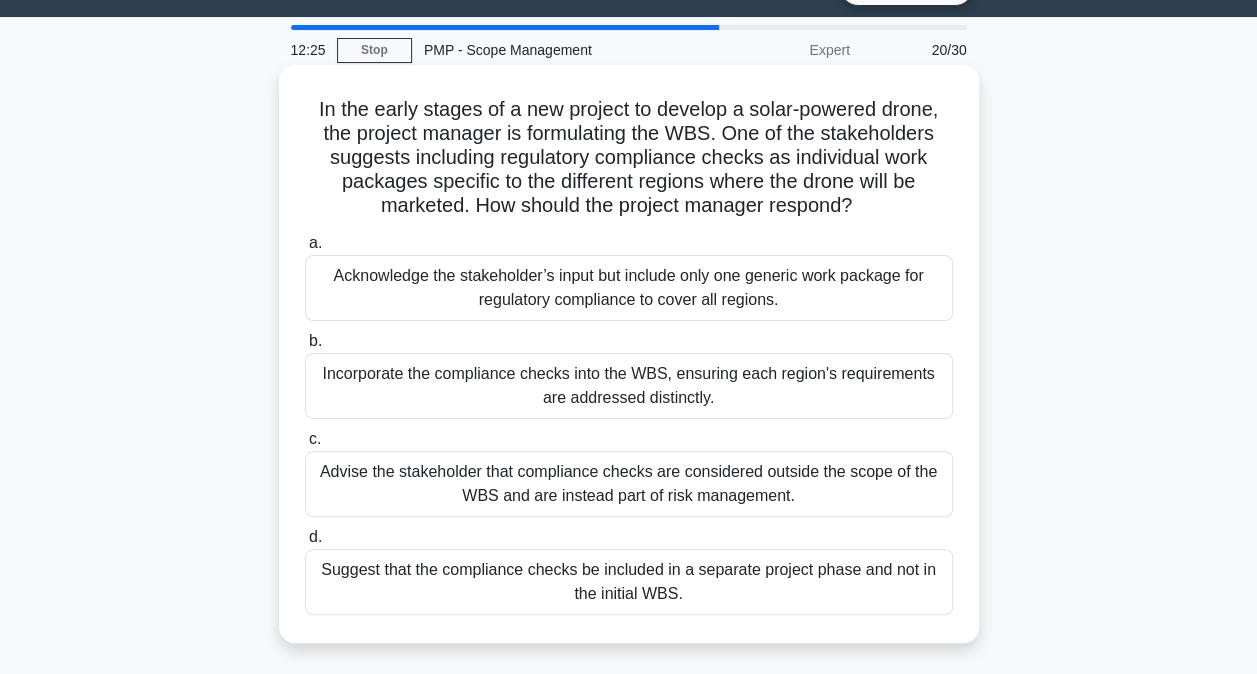 scroll, scrollTop: 55, scrollLeft: 0, axis: vertical 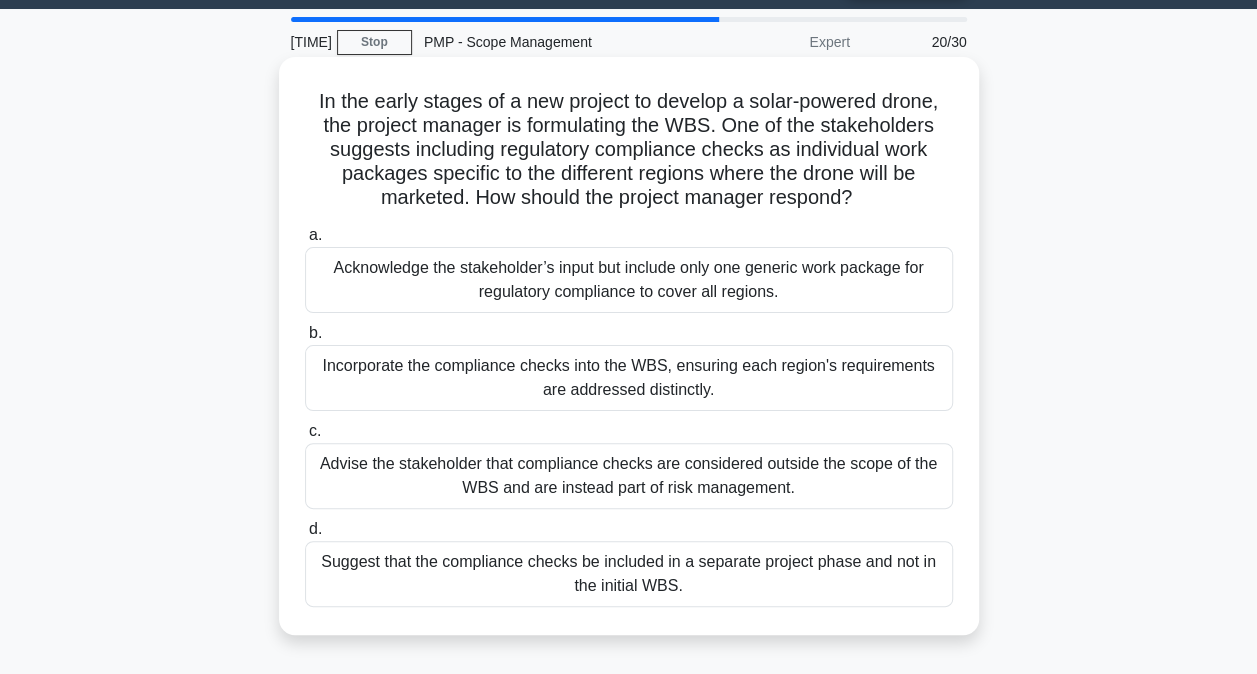 drag, startPoint x: 656, startPoint y: 392, endPoint x: 610, endPoint y: 391, distance: 46.010868 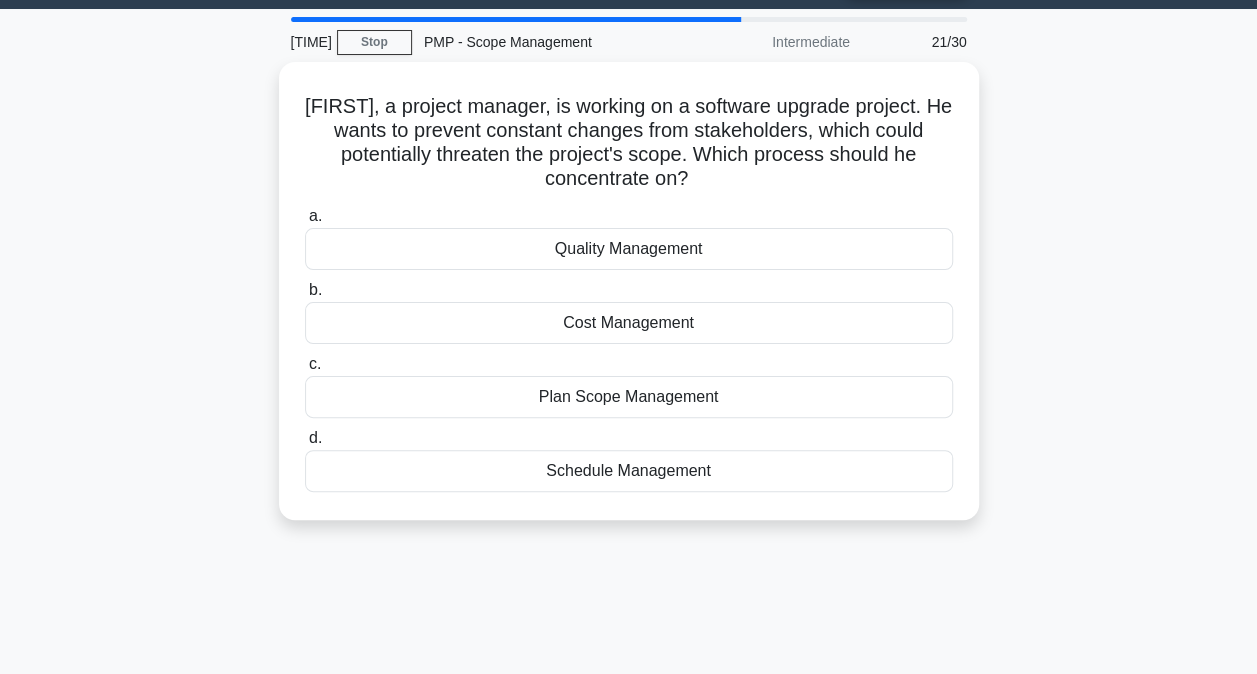 scroll, scrollTop: 0, scrollLeft: 0, axis: both 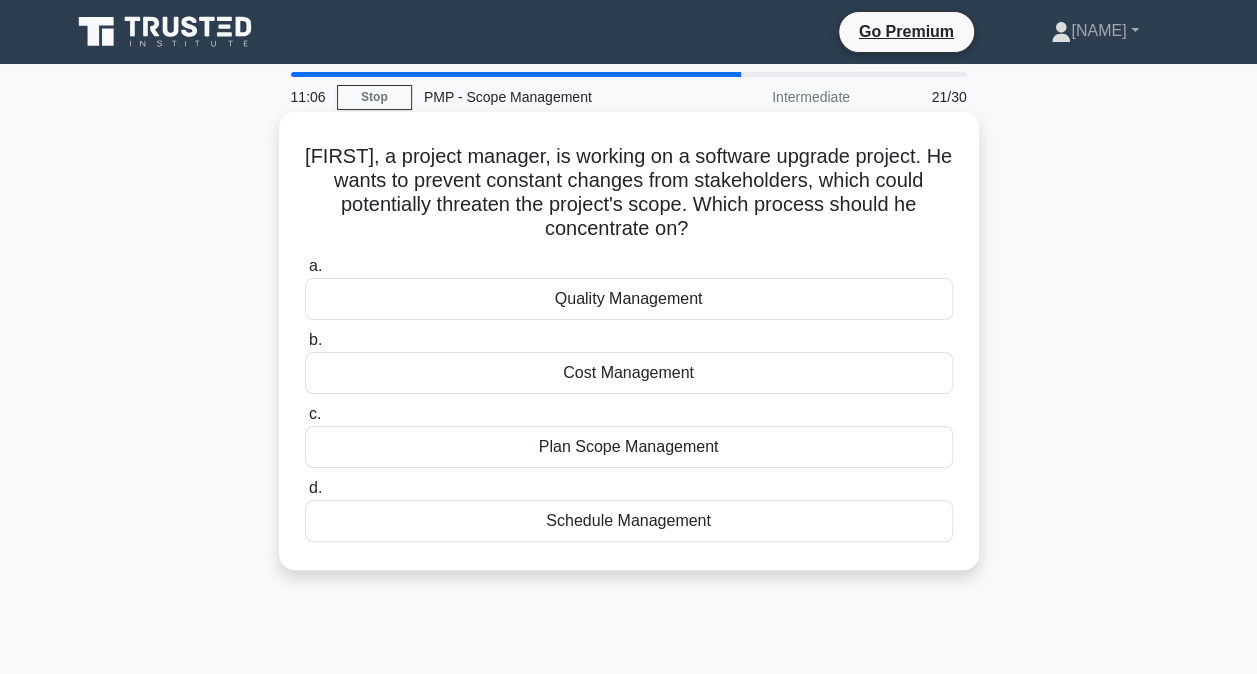 drag, startPoint x: 716, startPoint y: 454, endPoint x: 640, endPoint y: 448, distance: 76.23647 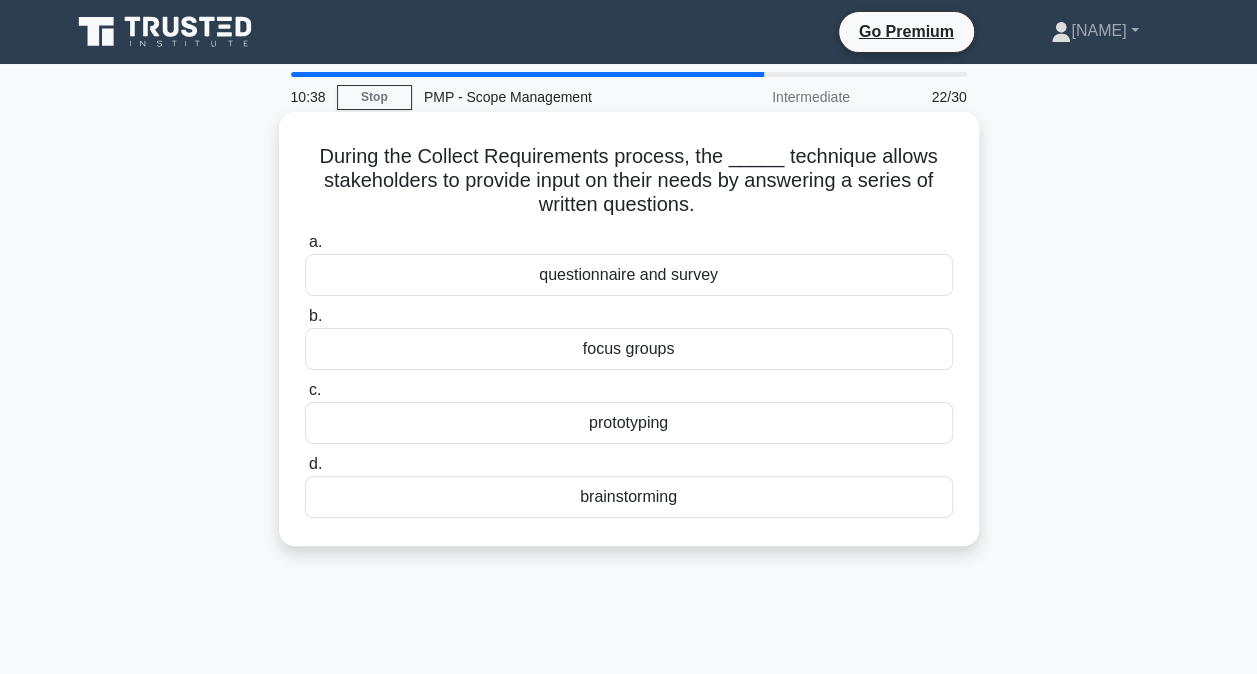 click on "questionnaire and survey" at bounding box center [629, 275] 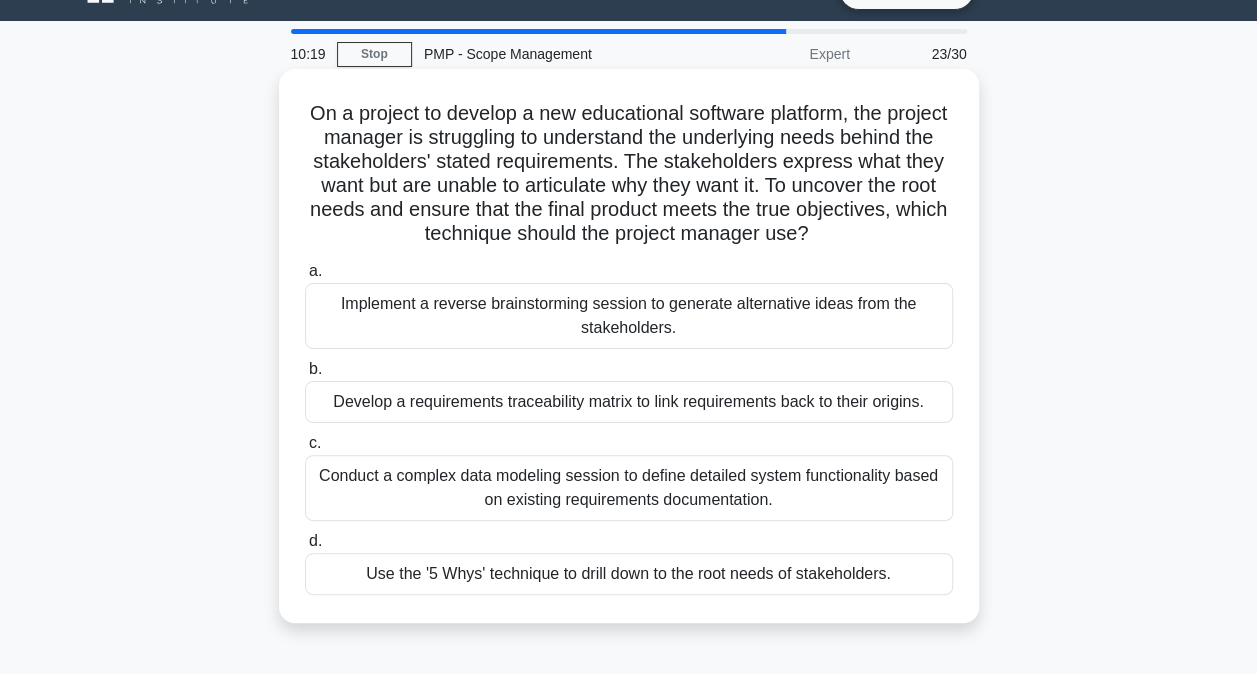 scroll, scrollTop: 47, scrollLeft: 0, axis: vertical 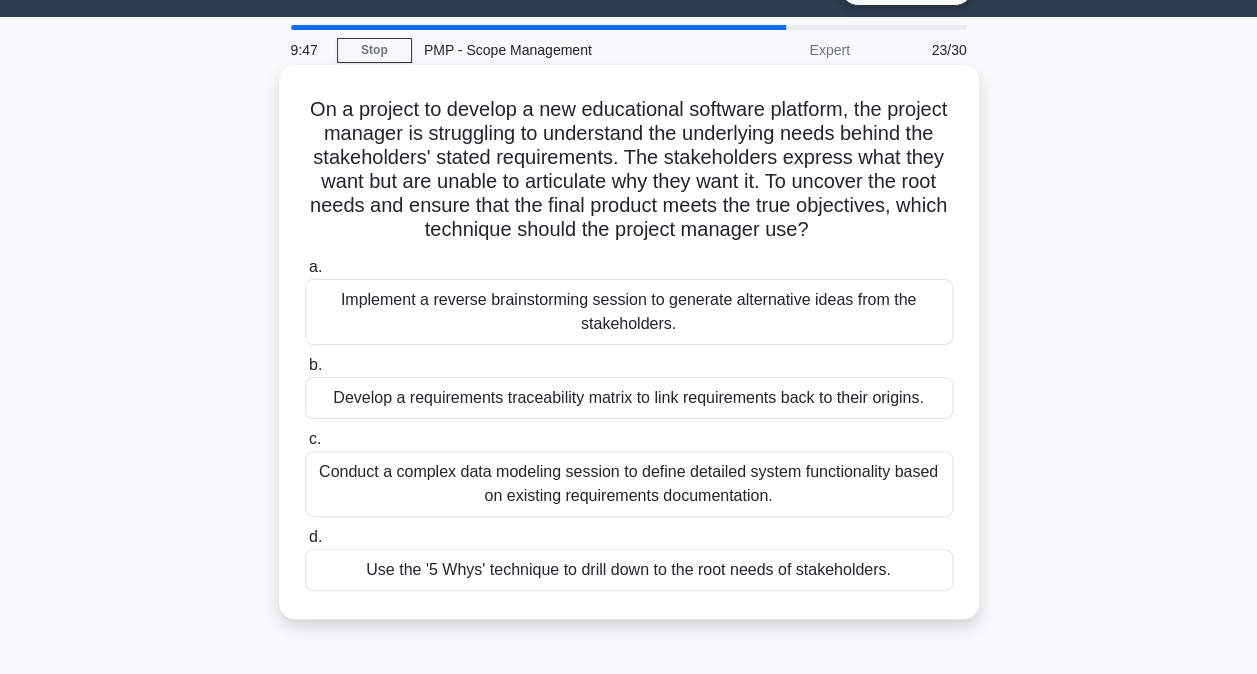 drag, startPoint x: 754, startPoint y: 574, endPoint x: 729, endPoint y: 572, distance: 25.079872 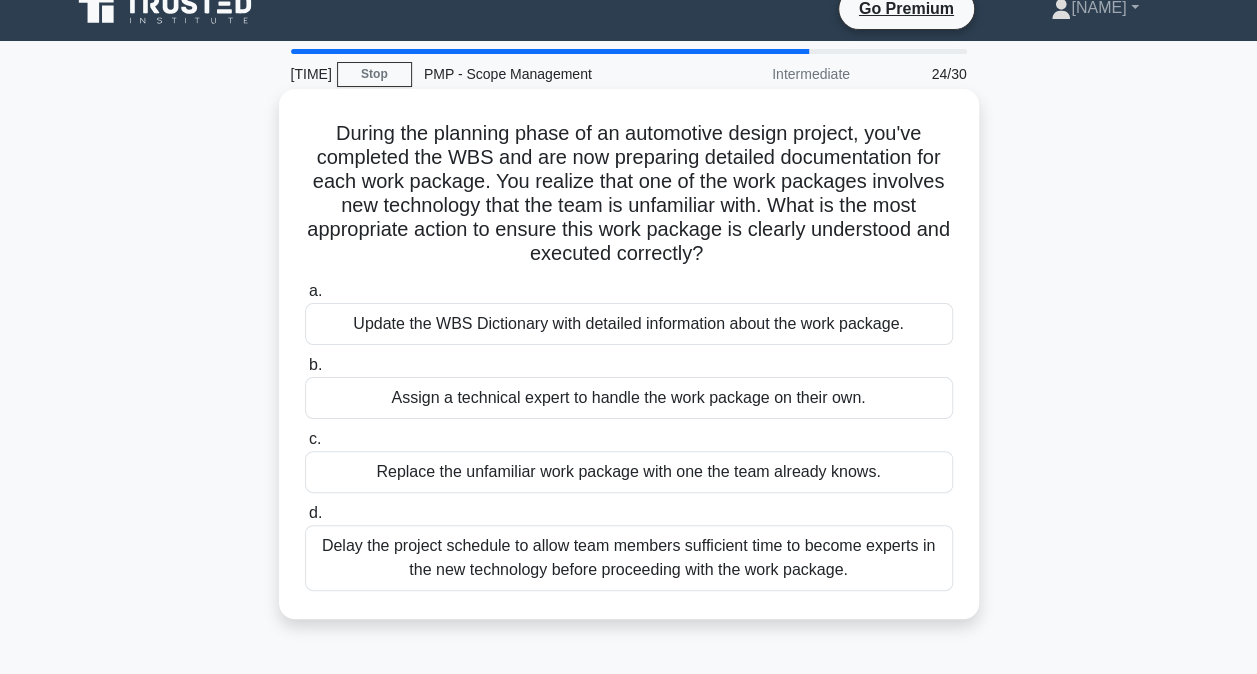 scroll, scrollTop: 24, scrollLeft: 0, axis: vertical 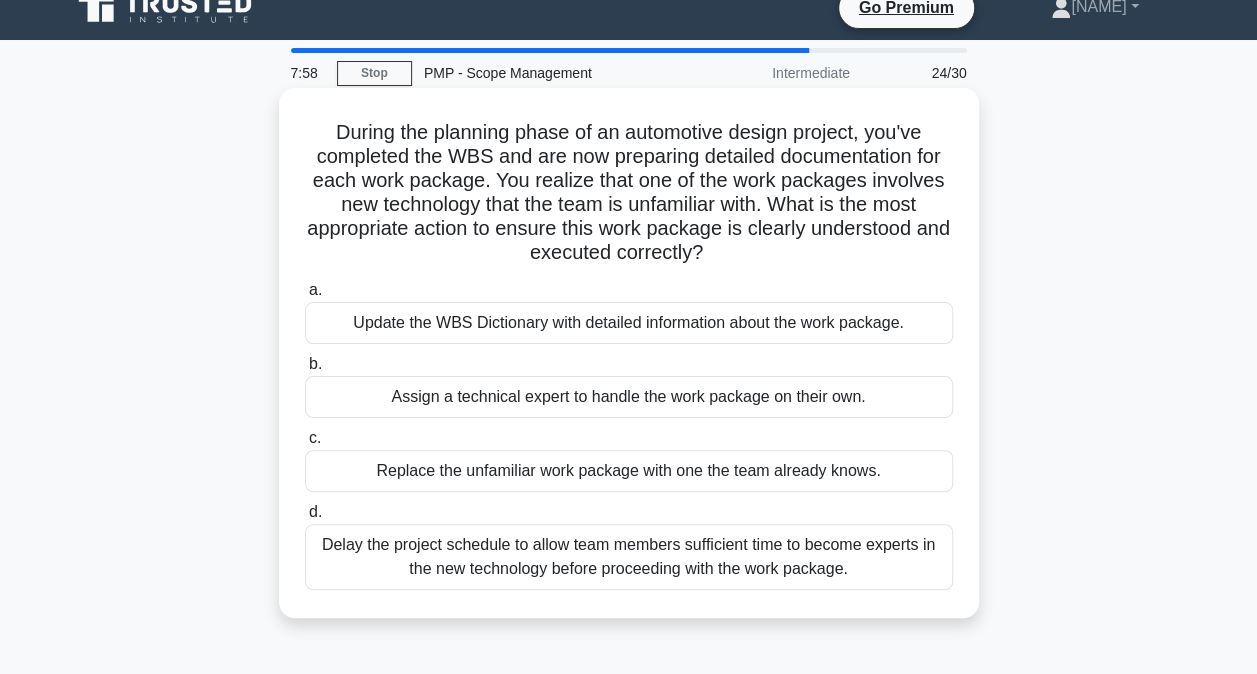 click on "Delay the project schedule to allow team members sufficient time to become experts in the new technology before proceeding with the work package." at bounding box center (629, 557) 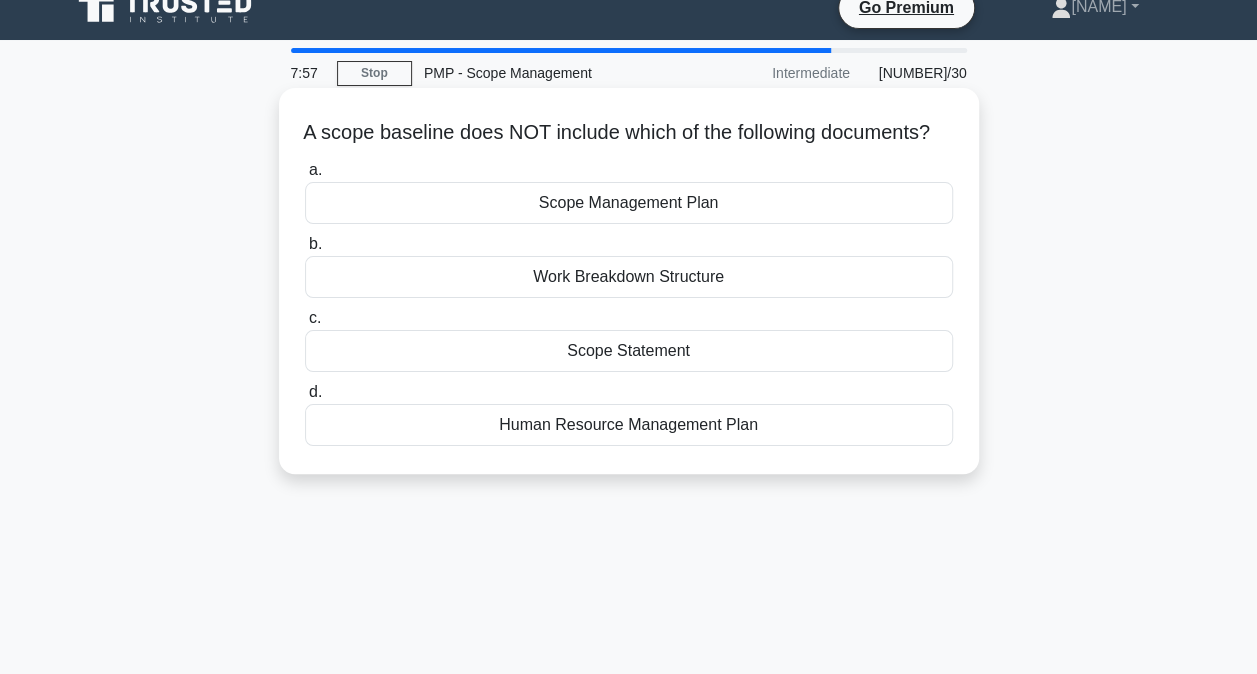 scroll, scrollTop: 0, scrollLeft: 0, axis: both 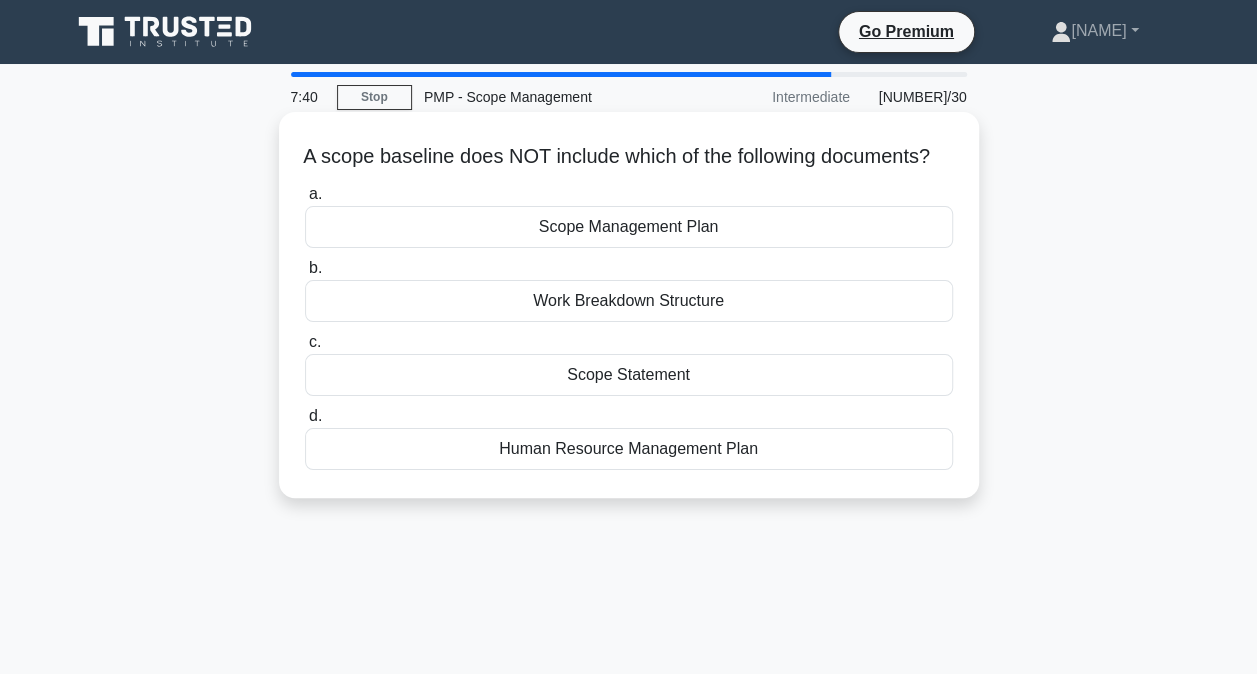 click on "Human Resource Management Plan" at bounding box center (629, 449) 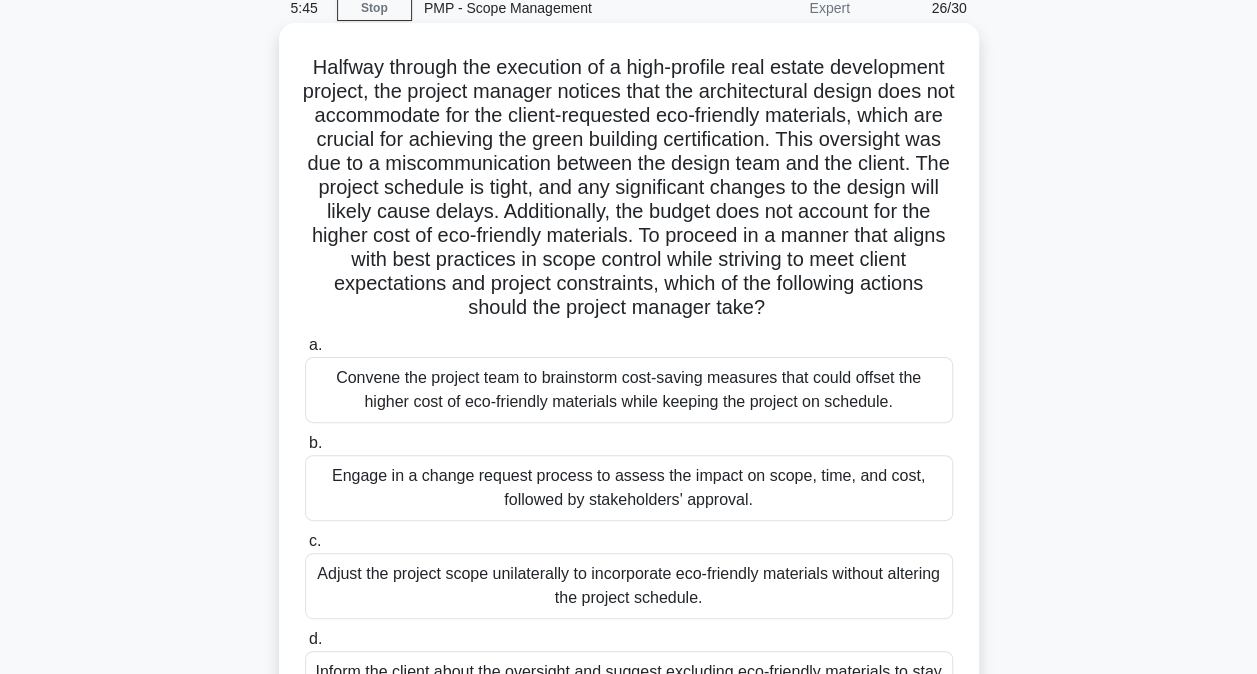 scroll, scrollTop: 75, scrollLeft: 0, axis: vertical 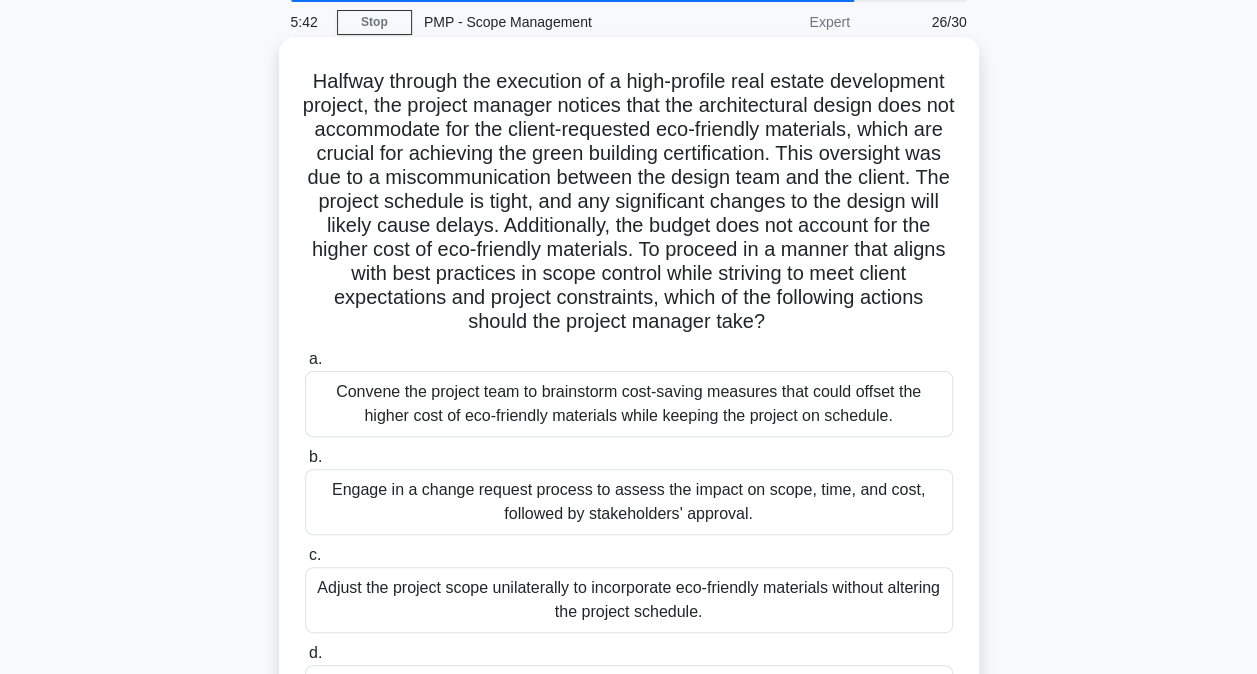 click on "Engage in a change request process to assess the impact on scope, time, and cost, followed by stakeholders' approval." at bounding box center [629, 502] 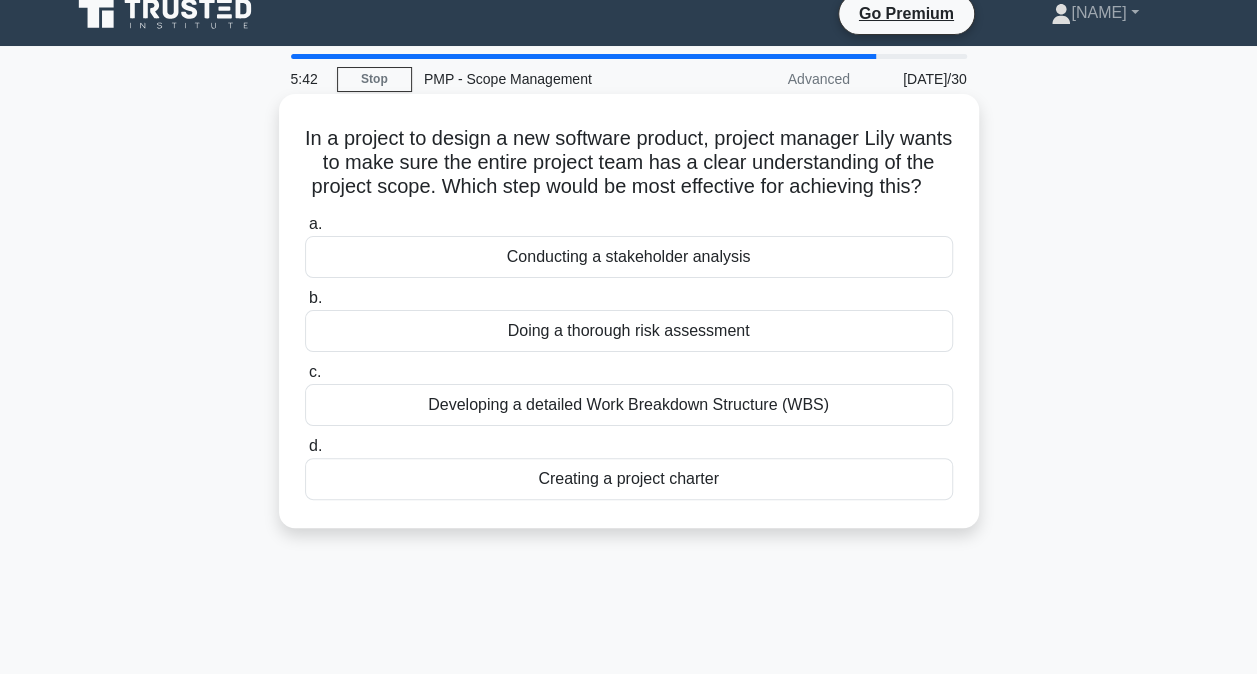 scroll, scrollTop: 0, scrollLeft: 0, axis: both 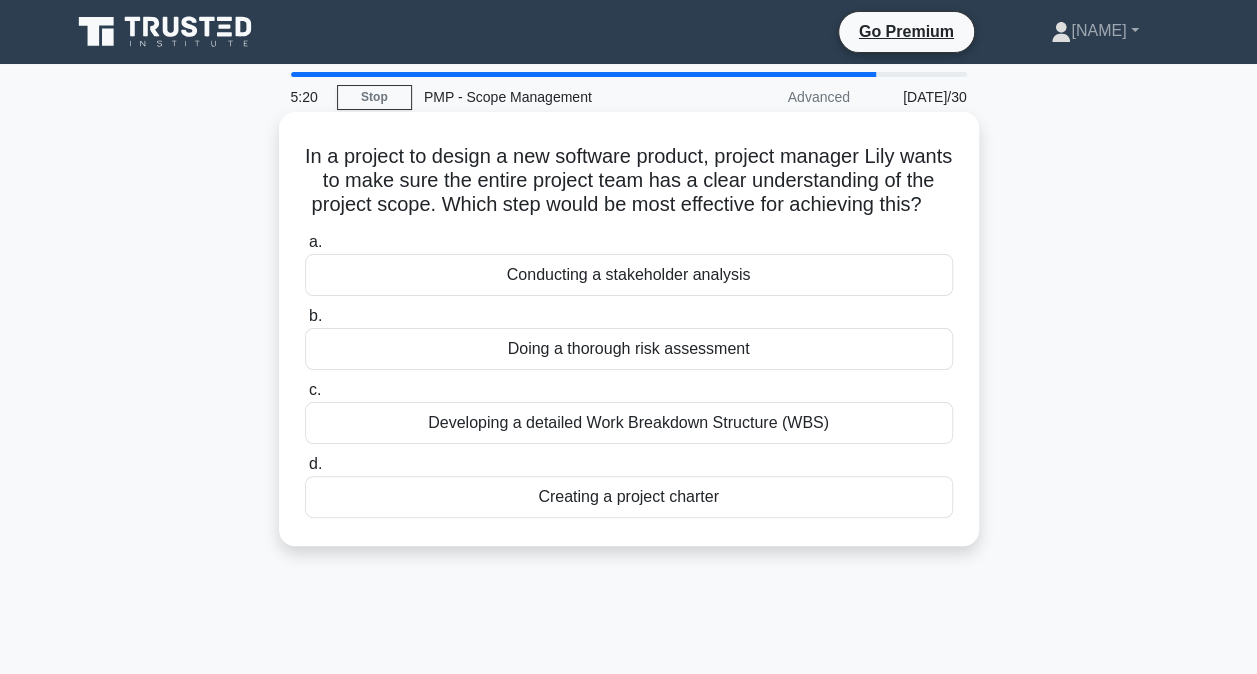 click on "Developing a detailed Work Breakdown Structure (WBS)" at bounding box center [629, 423] 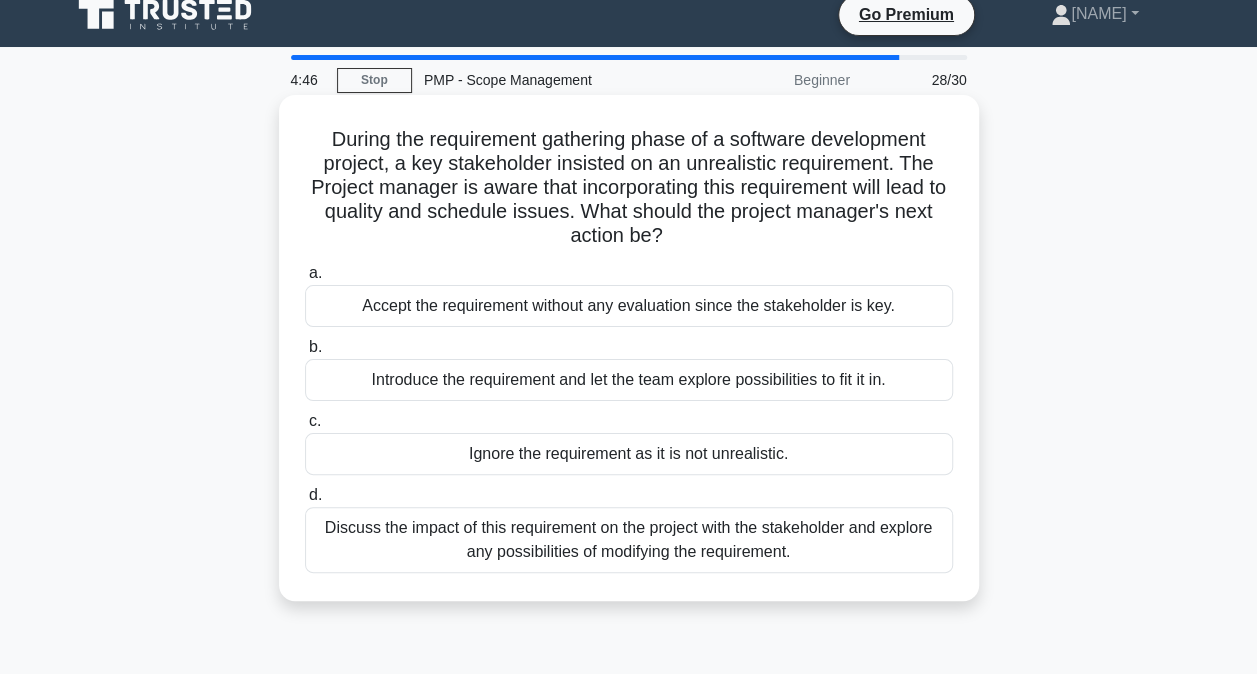 scroll, scrollTop: 15, scrollLeft: 0, axis: vertical 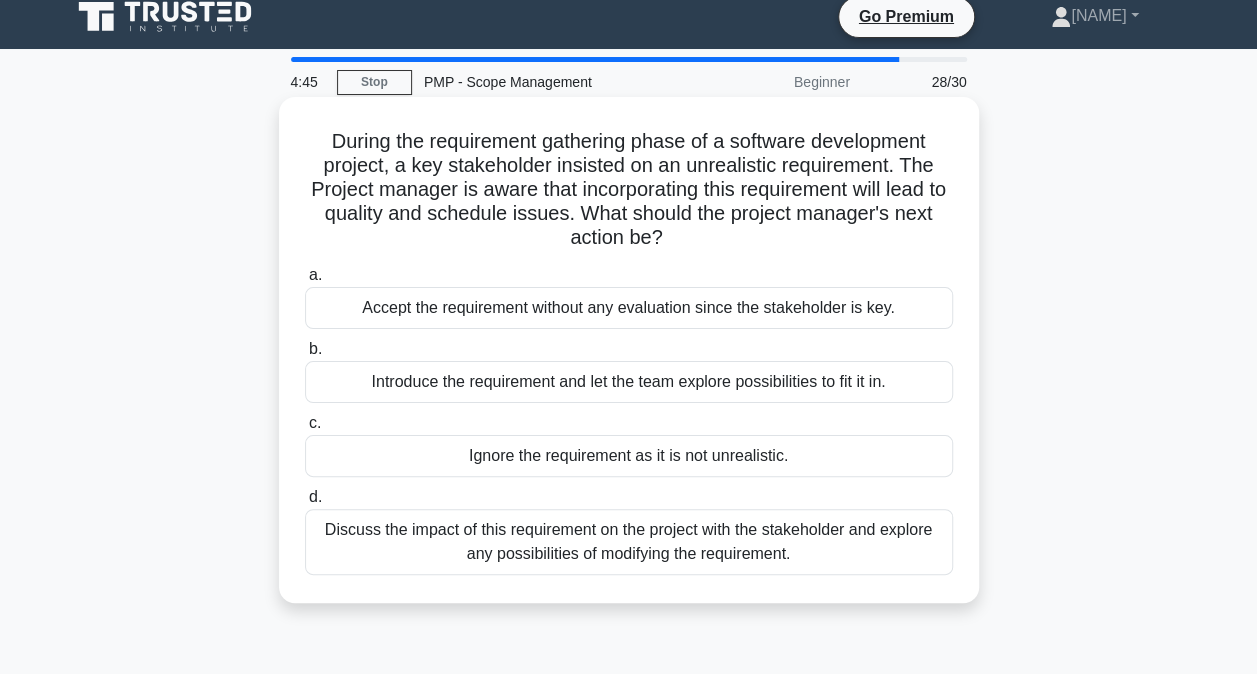 click on "Discuss the impact of this requirement on the project with the stakeholder and explore any possibilities of modifying the requirement." at bounding box center (629, 542) 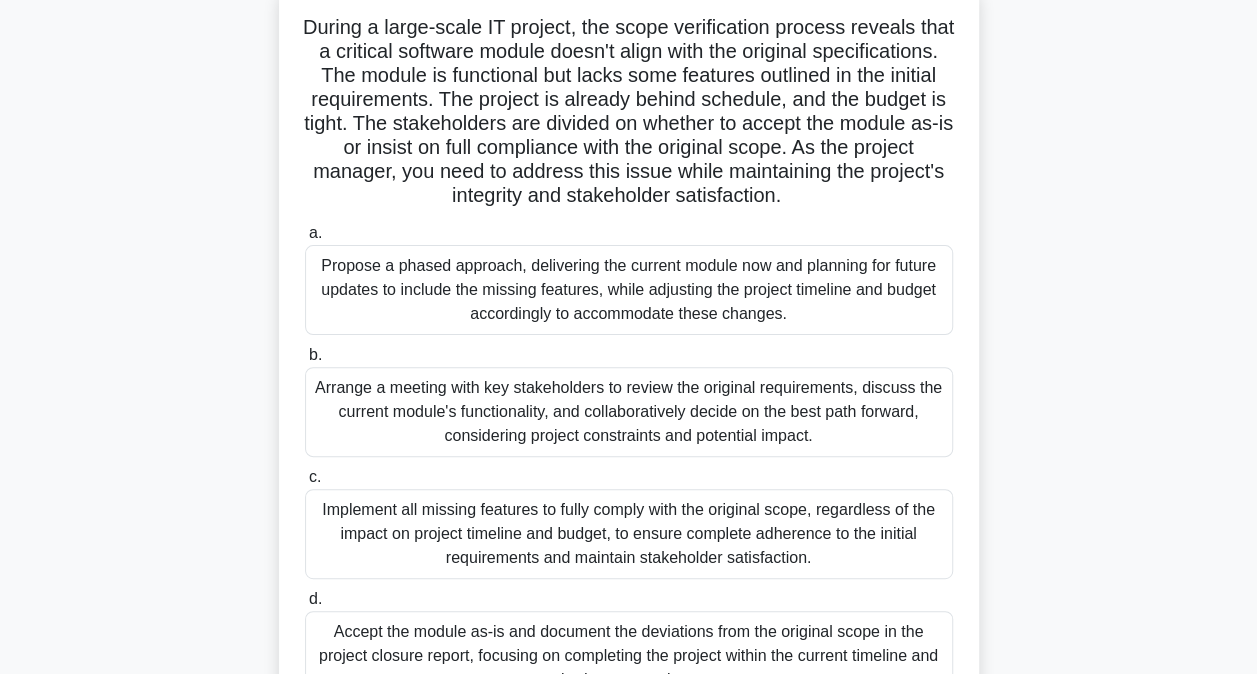 scroll, scrollTop: 131, scrollLeft: 0, axis: vertical 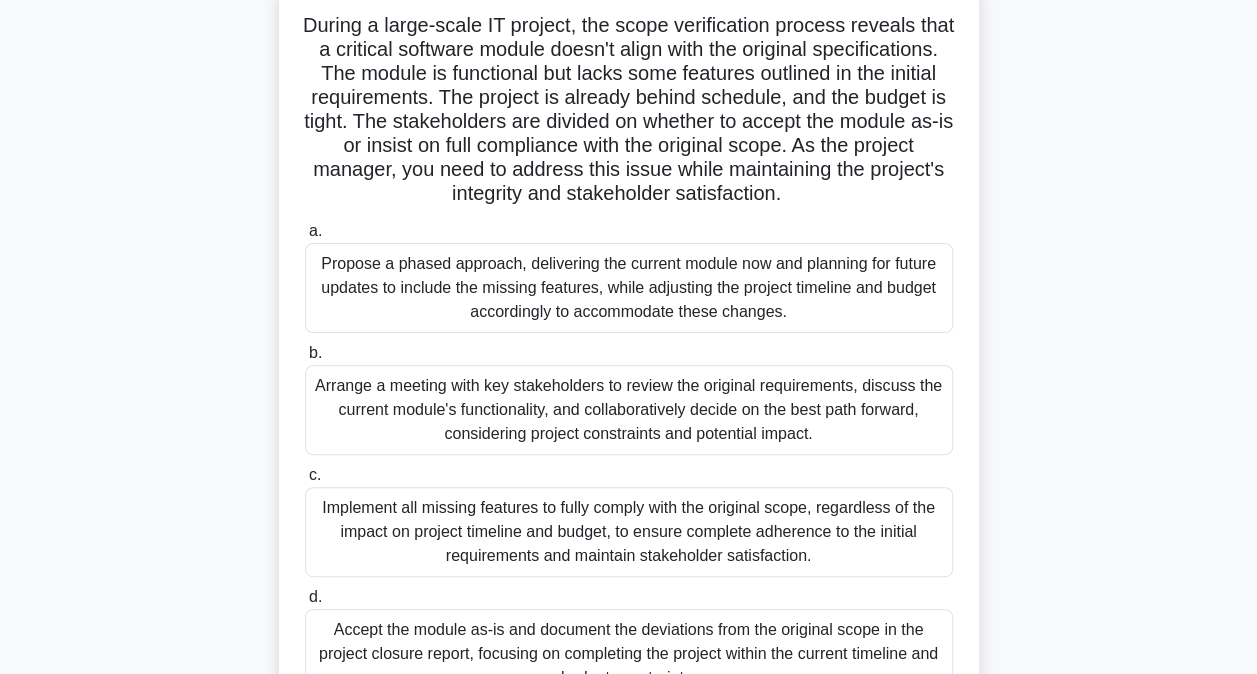 click on "Arrange a meeting with key stakeholders to review the original requirements, discuss the current module's functionality, and collaboratively decide on the best path forward, considering project constraints and potential impact." at bounding box center (629, 410) 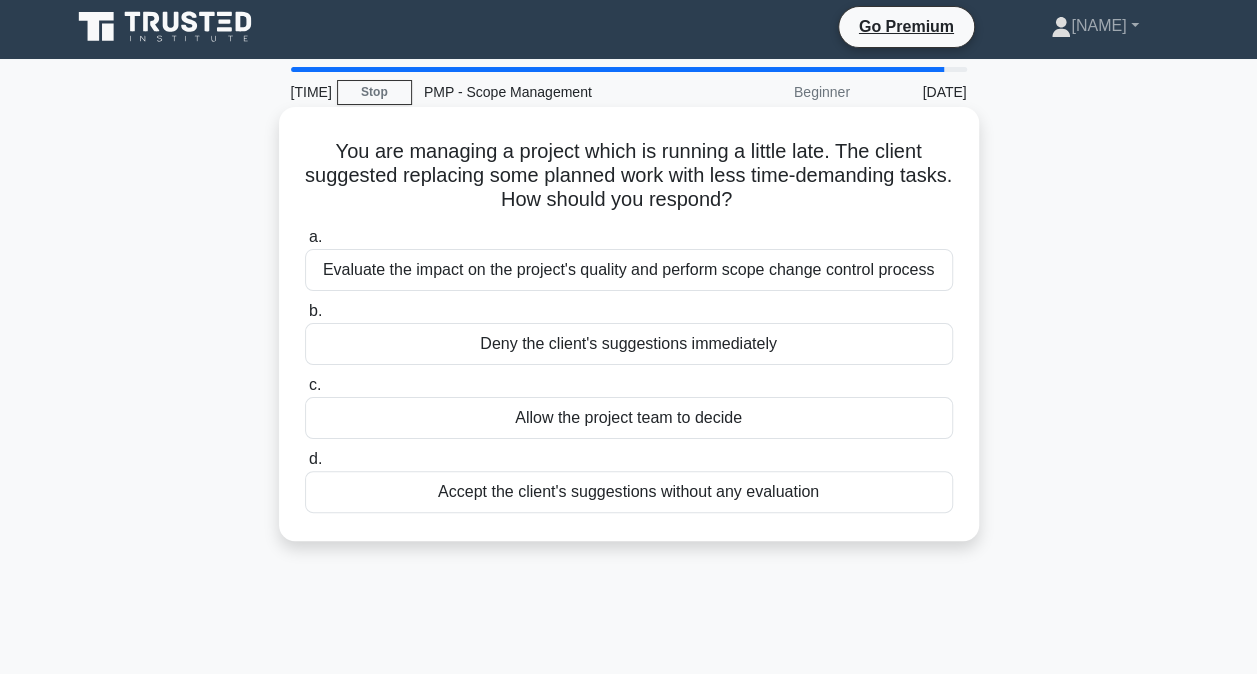 scroll, scrollTop: 0, scrollLeft: 0, axis: both 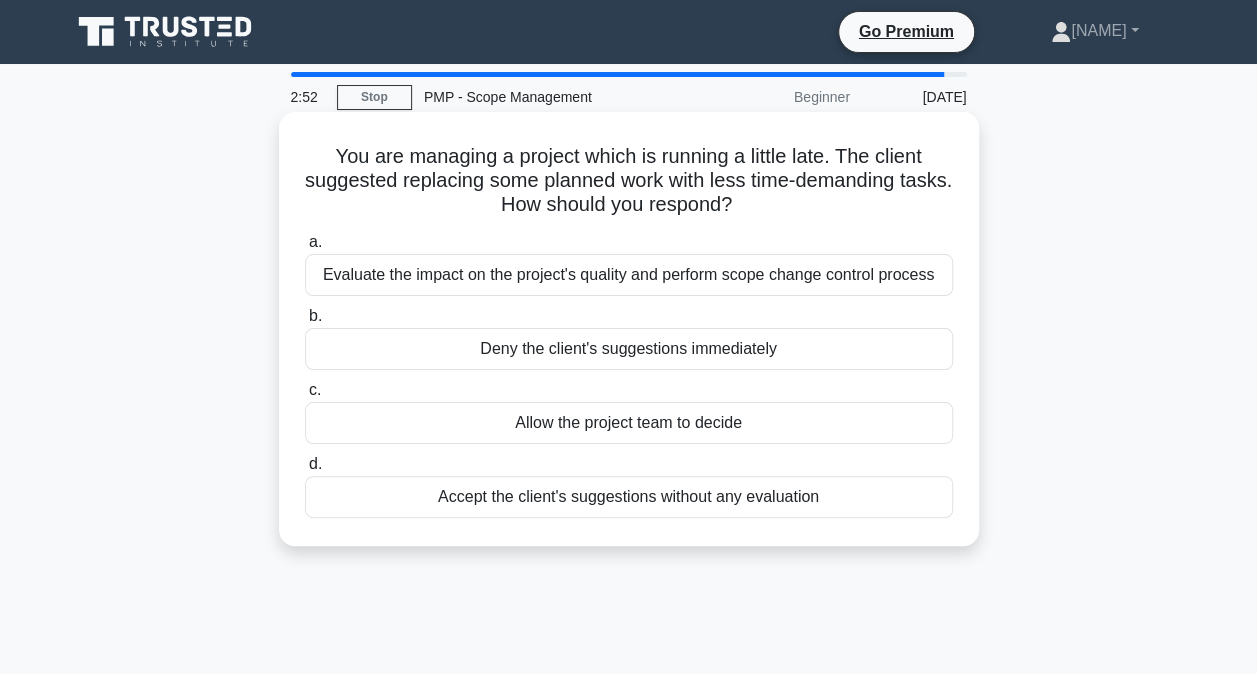 click on "Evaluate the impact on the project's quality and perform scope change control process" at bounding box center (629, 275) 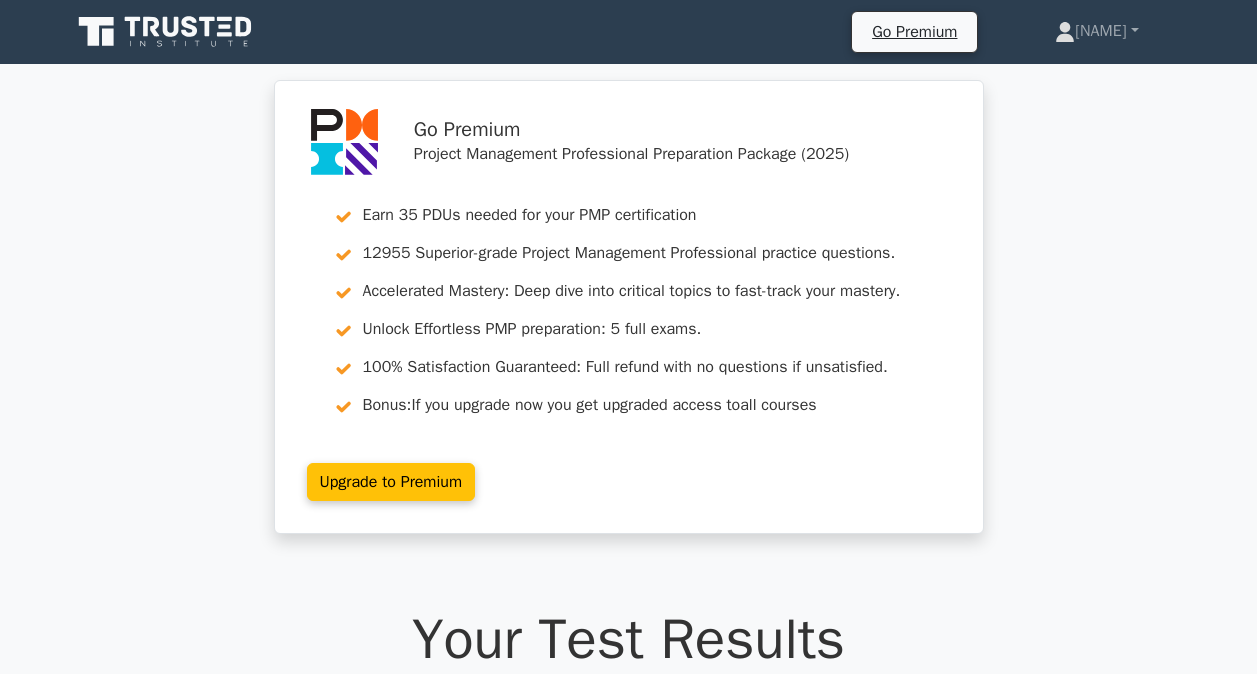 scroll, scrollTop: 225, scrollLeft: 0, axis: vertical 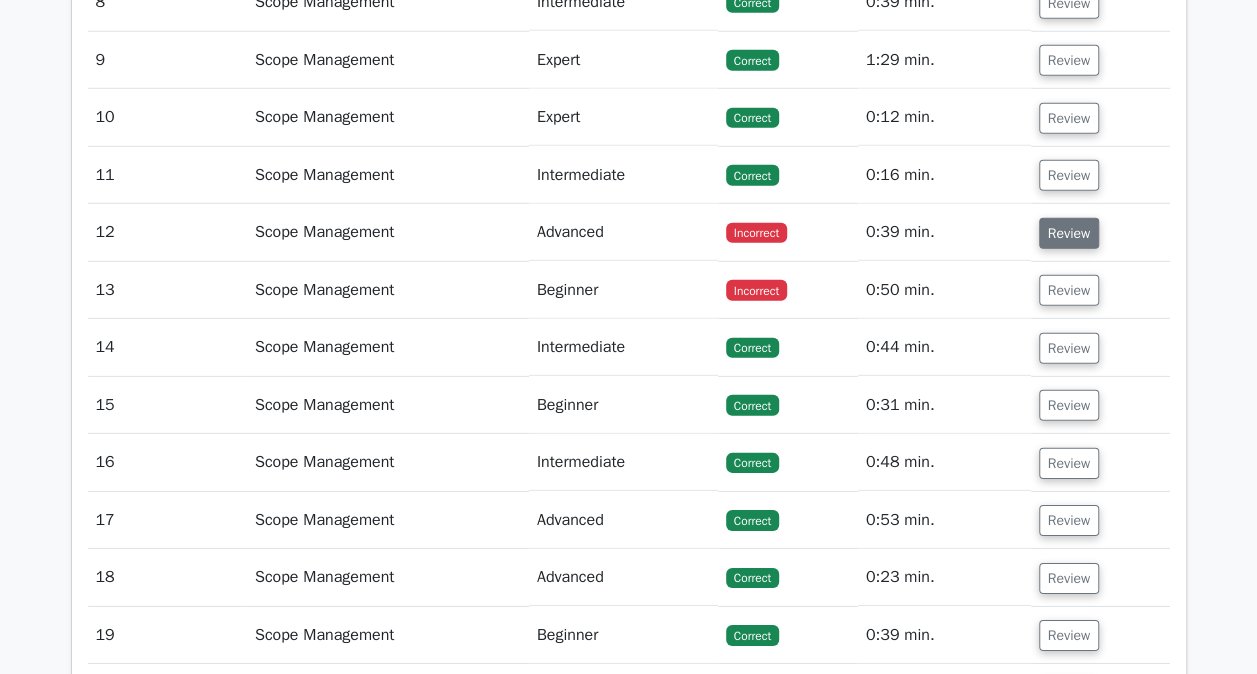 click on "Review" at bounding box center (1069, 233) 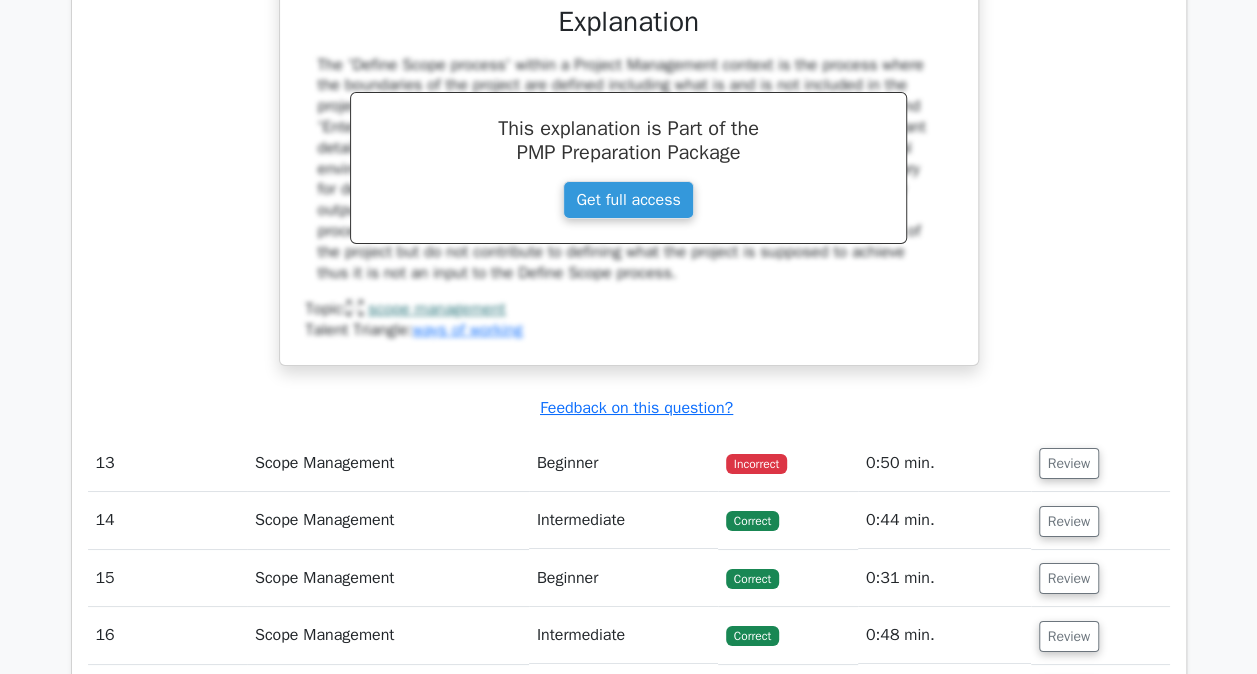 scroll, scrollTop: 3446, scrollLeft: 0, axis: vertical 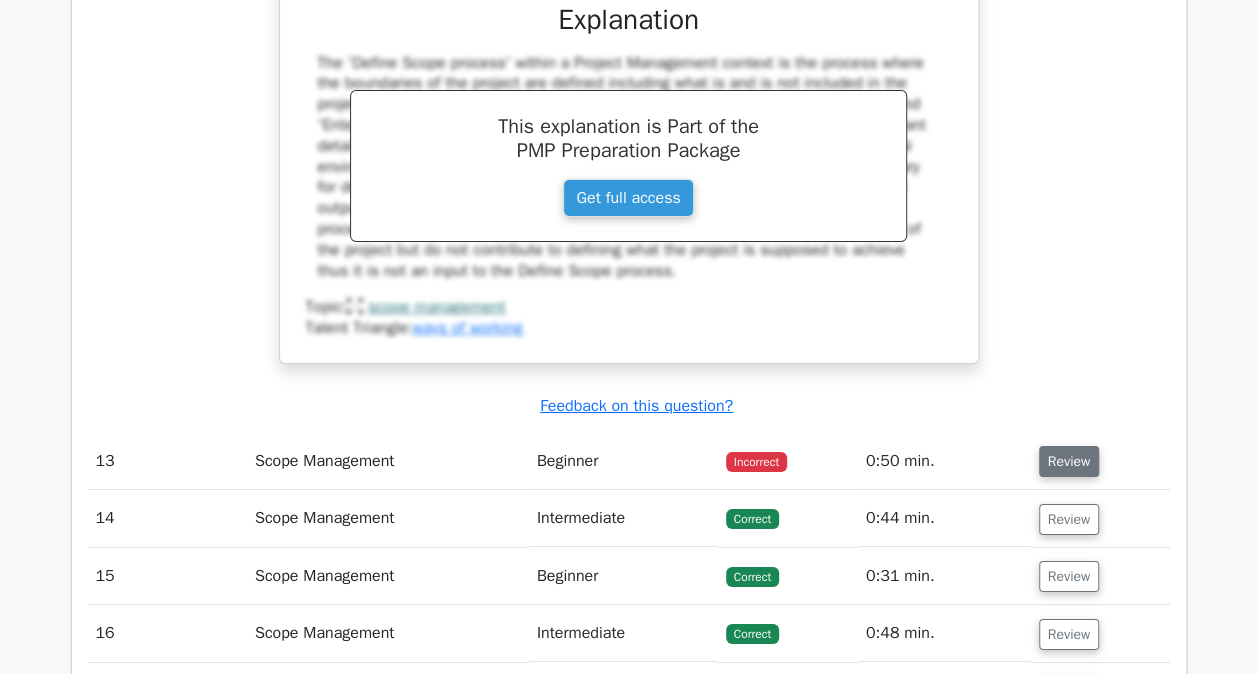 click on "Review" at bounding box center [1069, 461] 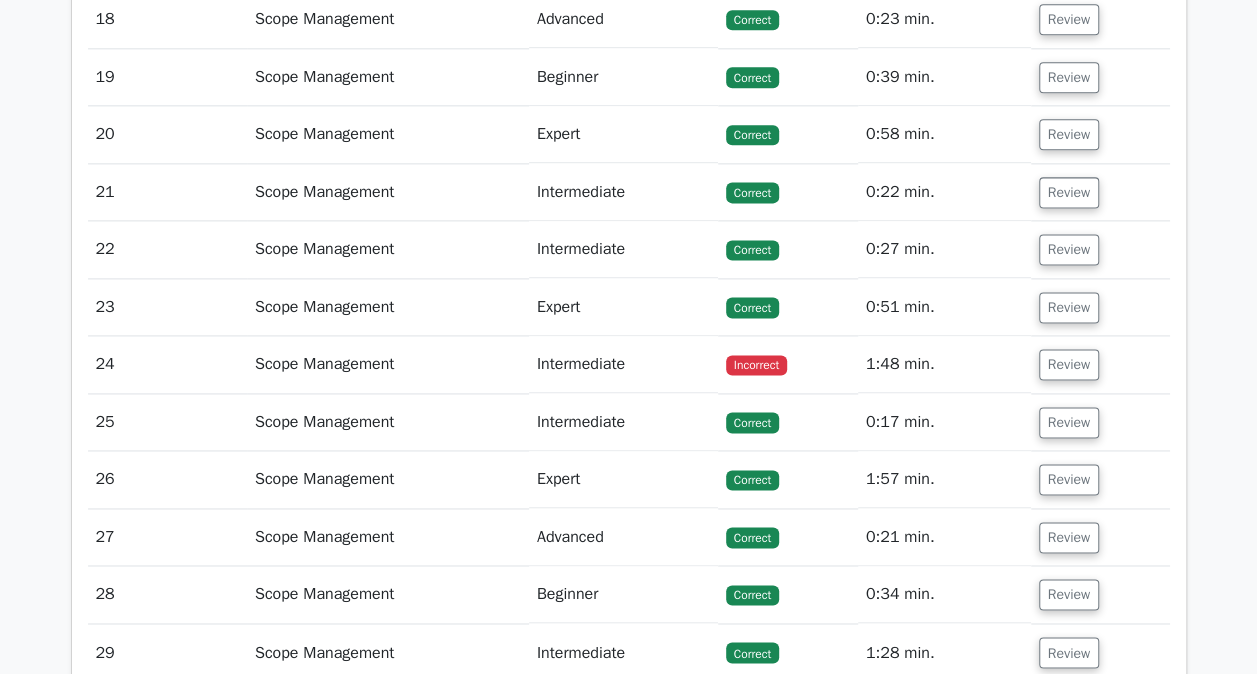 scroll, scrollTop: 5008, scrollLeft: 0, axis: vertical 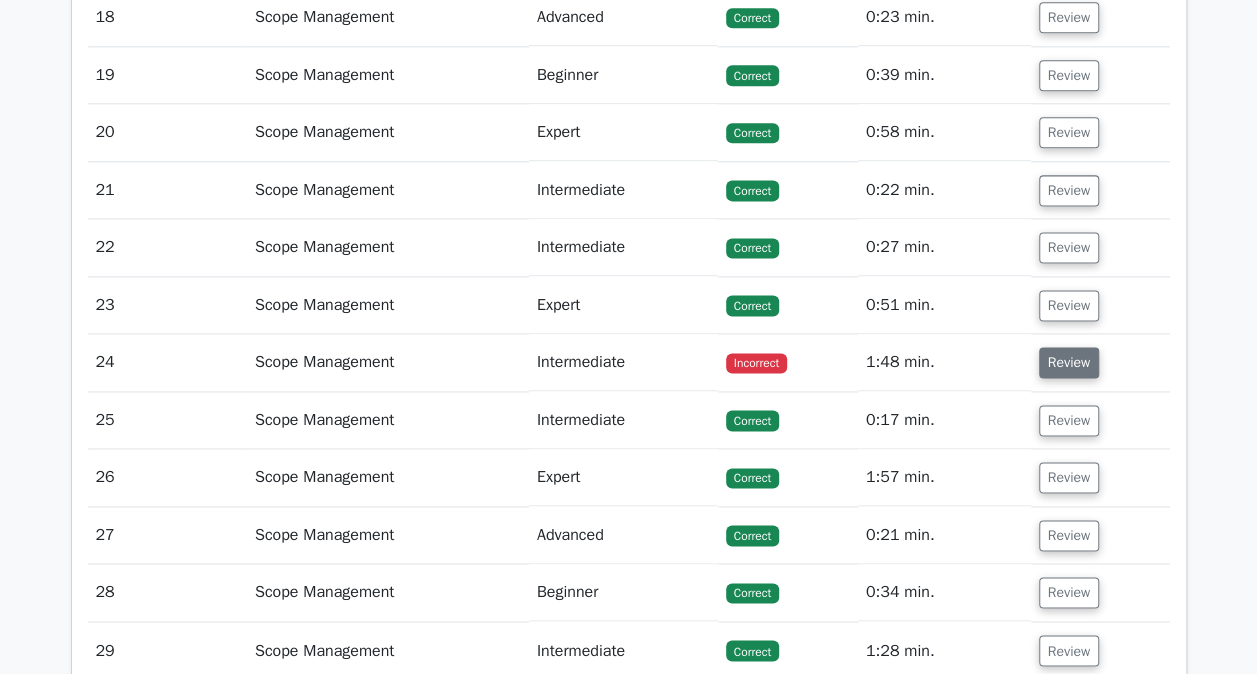 click on "Review" at bounding box center [1069, 362] 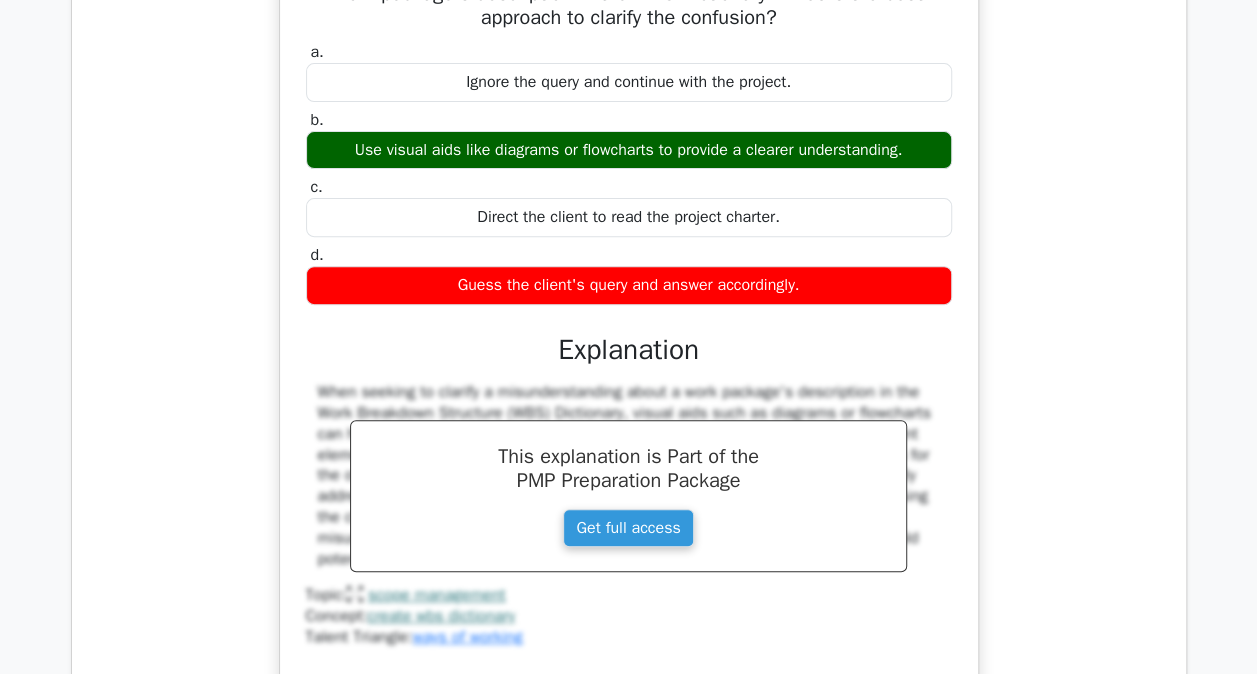 scroll, scrollTop: 3951, scrollLeft: 0, axis: vertical 